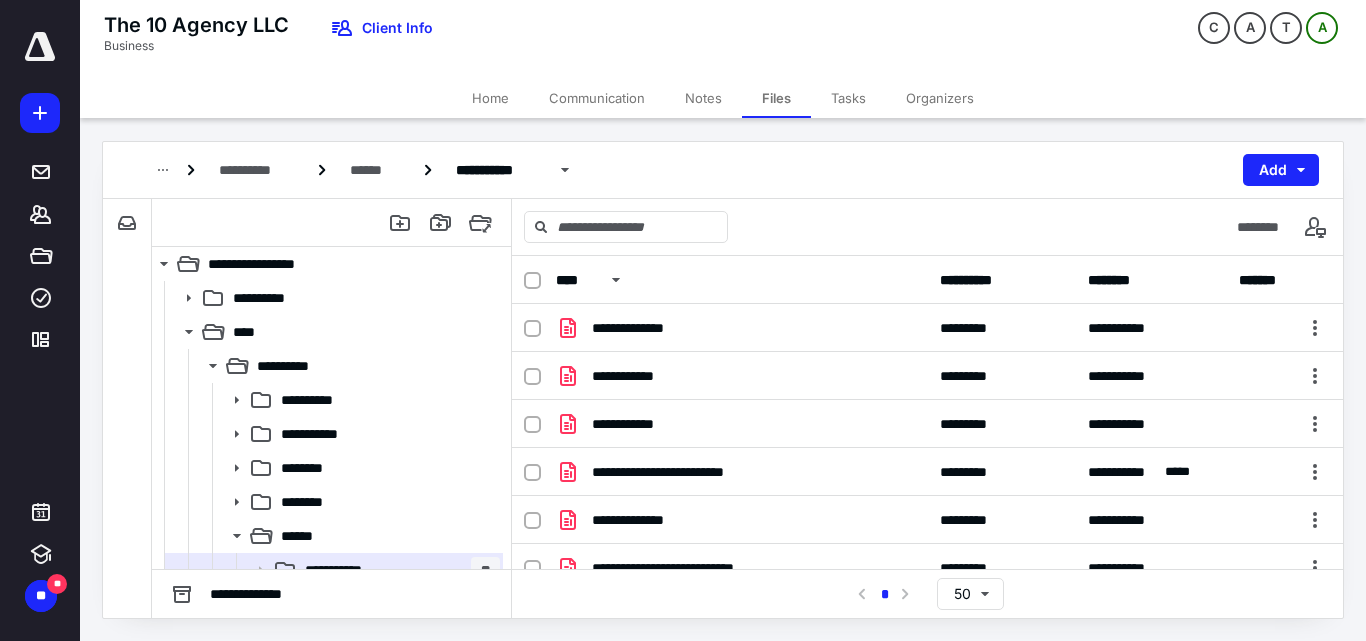 scroll, scrollTop: 0, scrollLeft: 0, axis: both 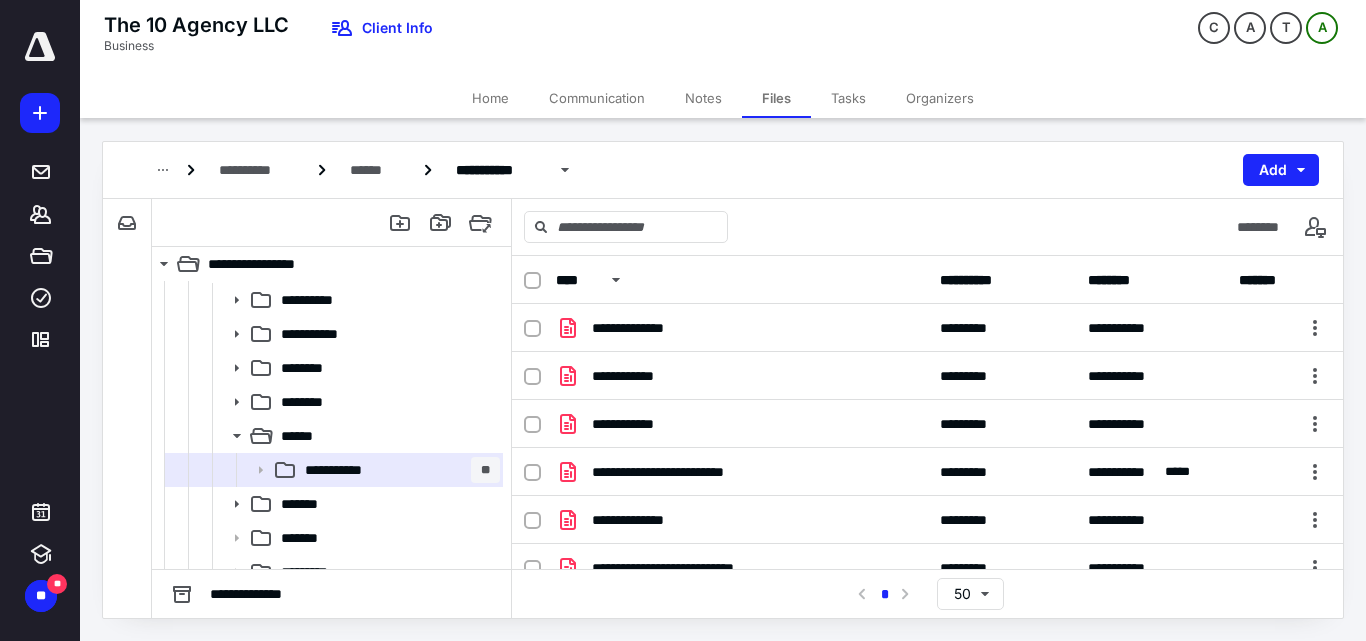 click on "The 10 Agency LLC Business Client Info C A T A" at bounding box center [723, 39] 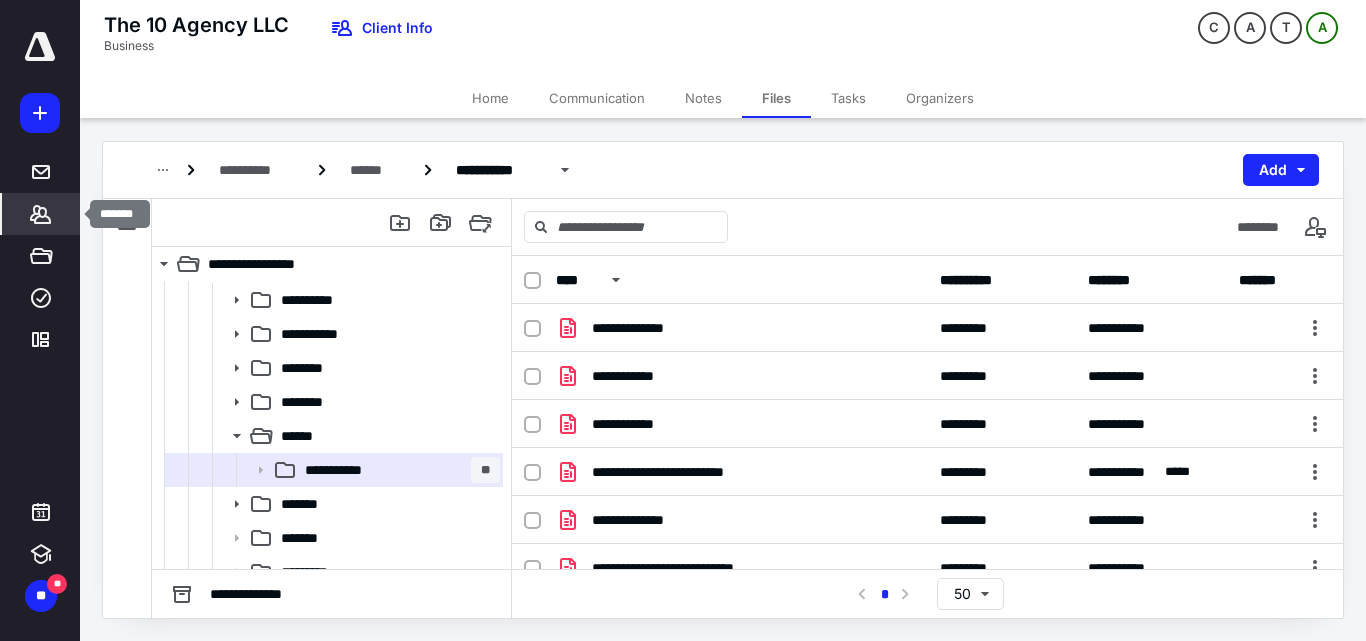 click 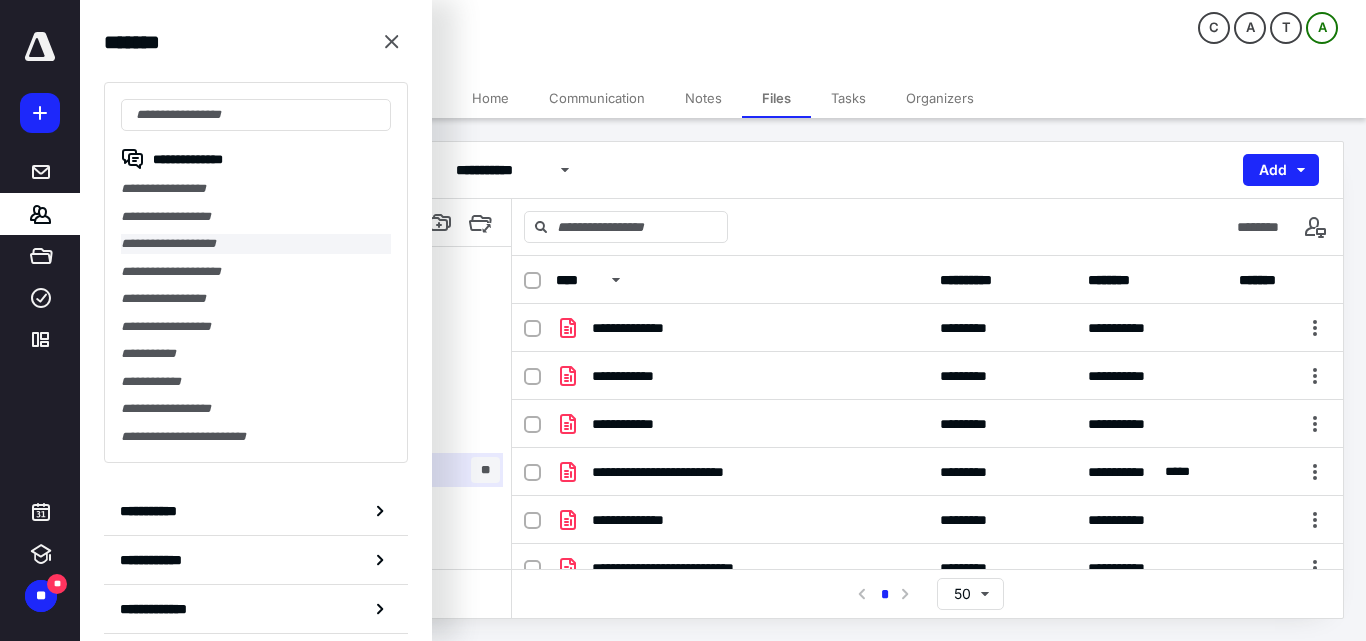 click on "**********" at bounding box center [256, 244] 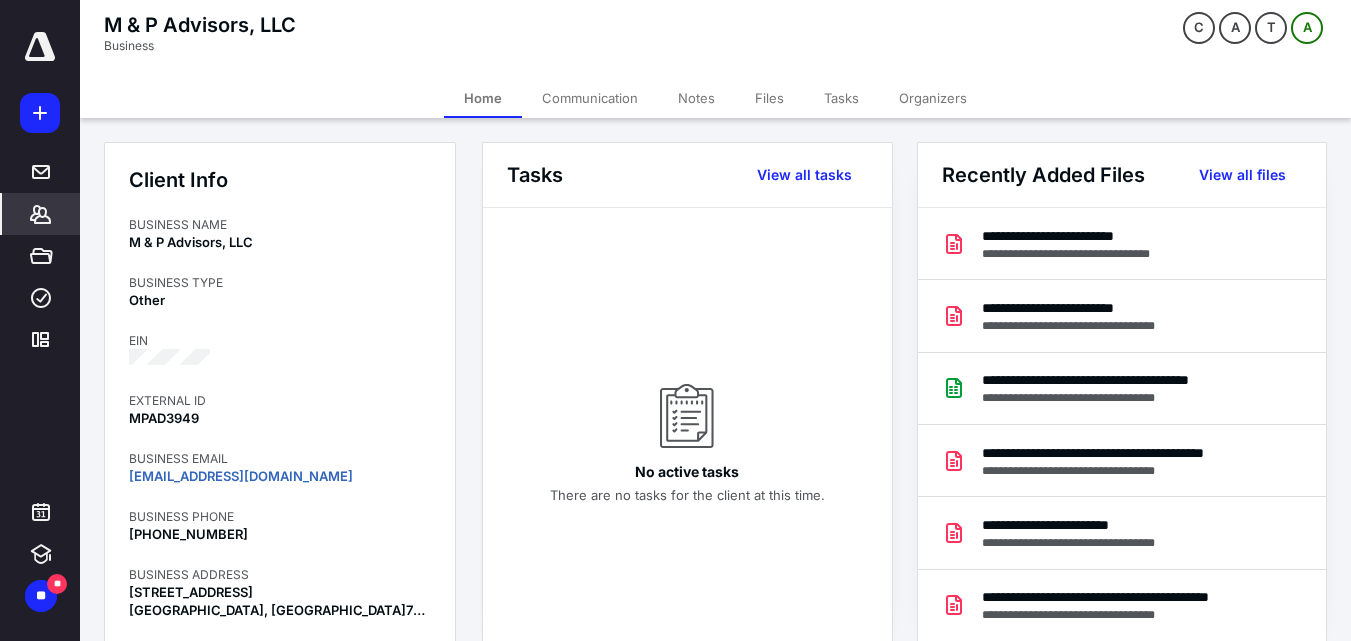 click on "Files" at bounding box center (769, 98) 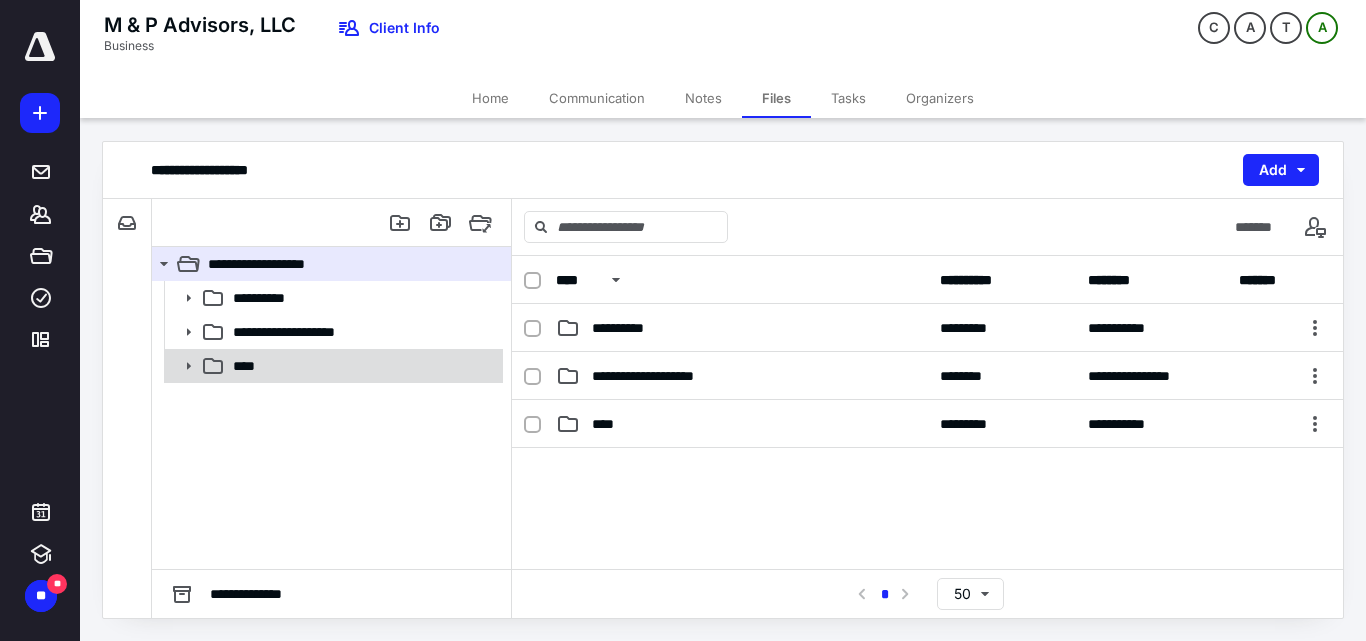 click 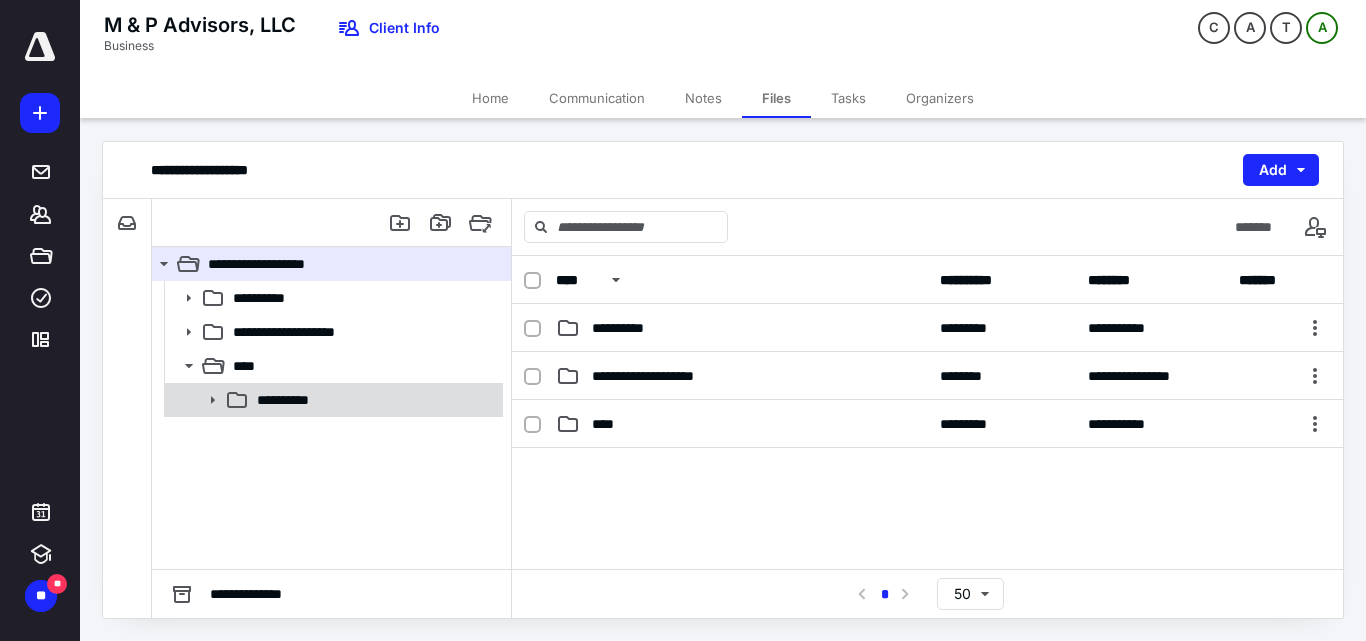click 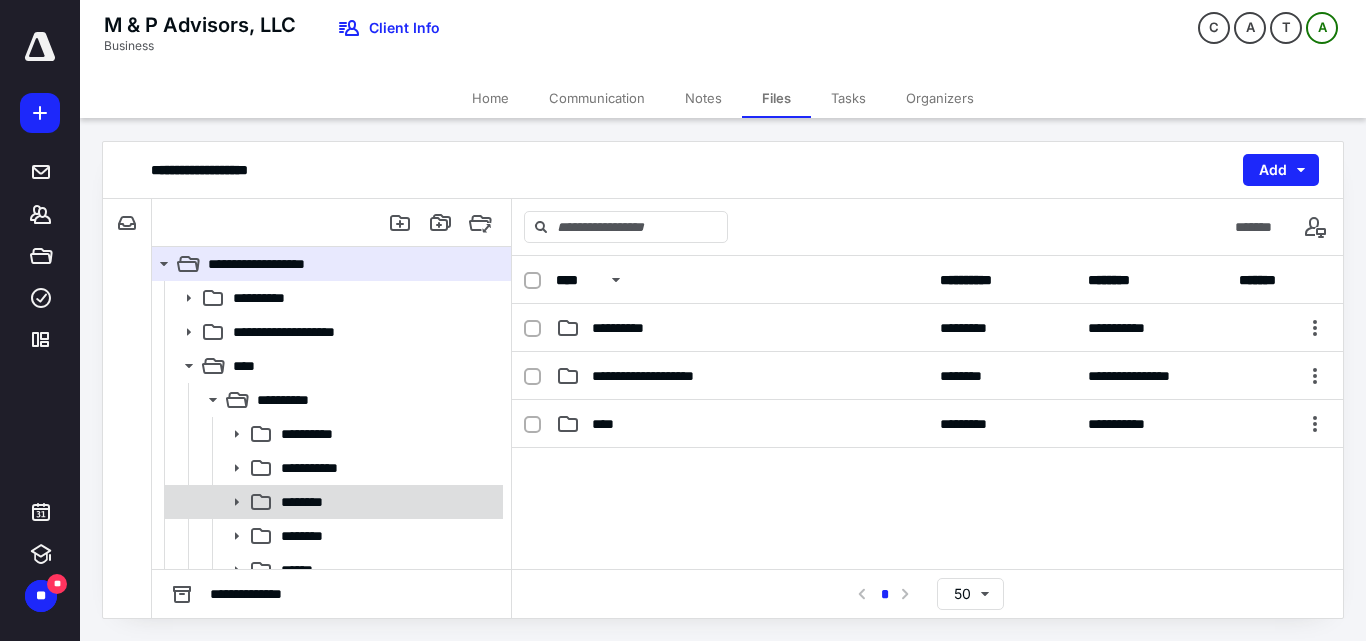 scroll, scrollTop: 100, scrollLeft: 0, axis: vertical 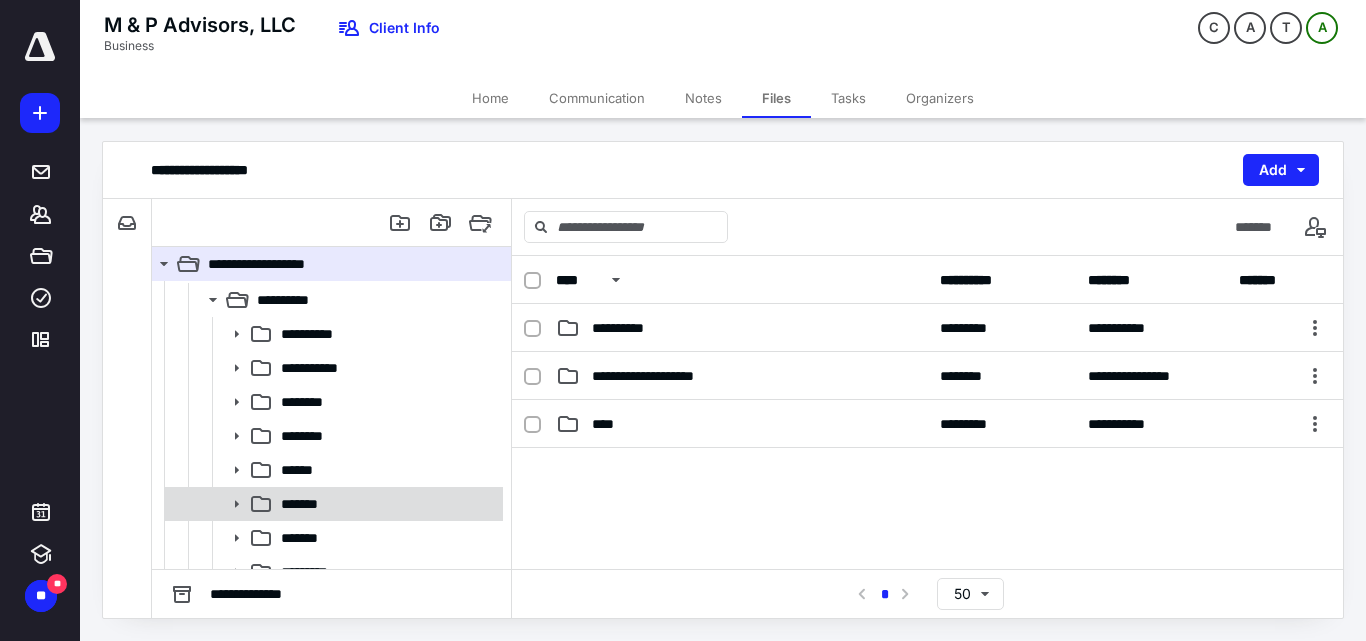 click 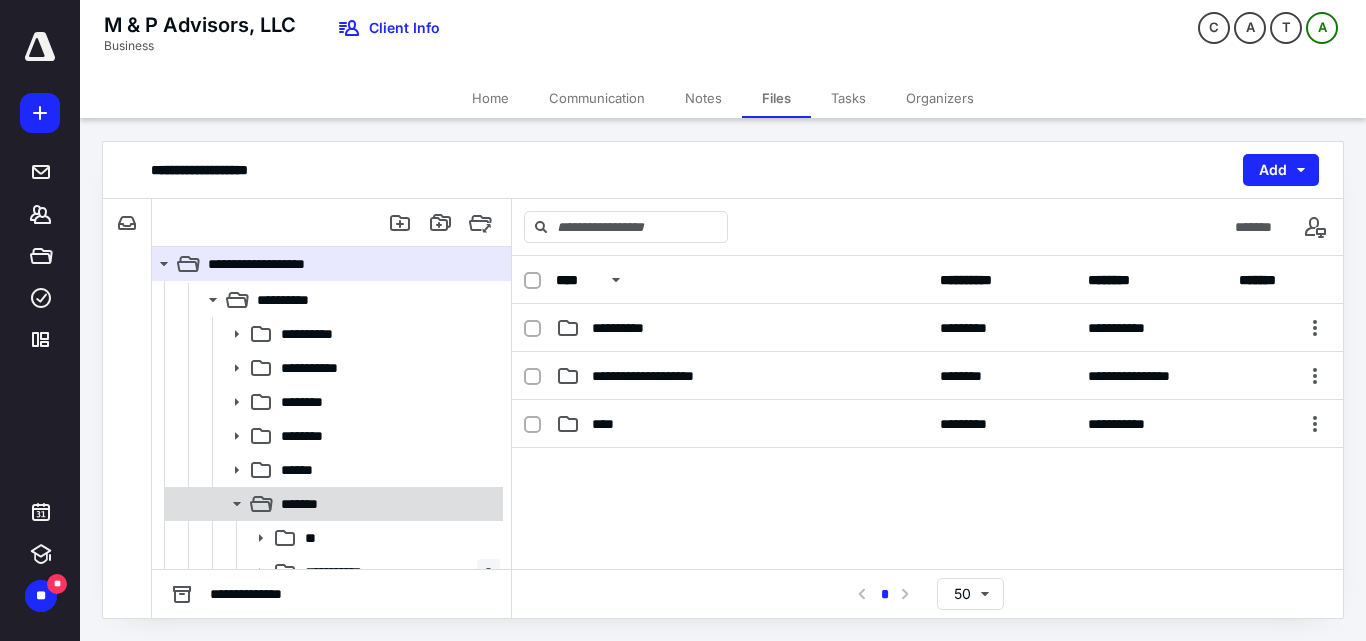 scroll, scrollTop: 200, scrollLeft: 0, axis: vertical 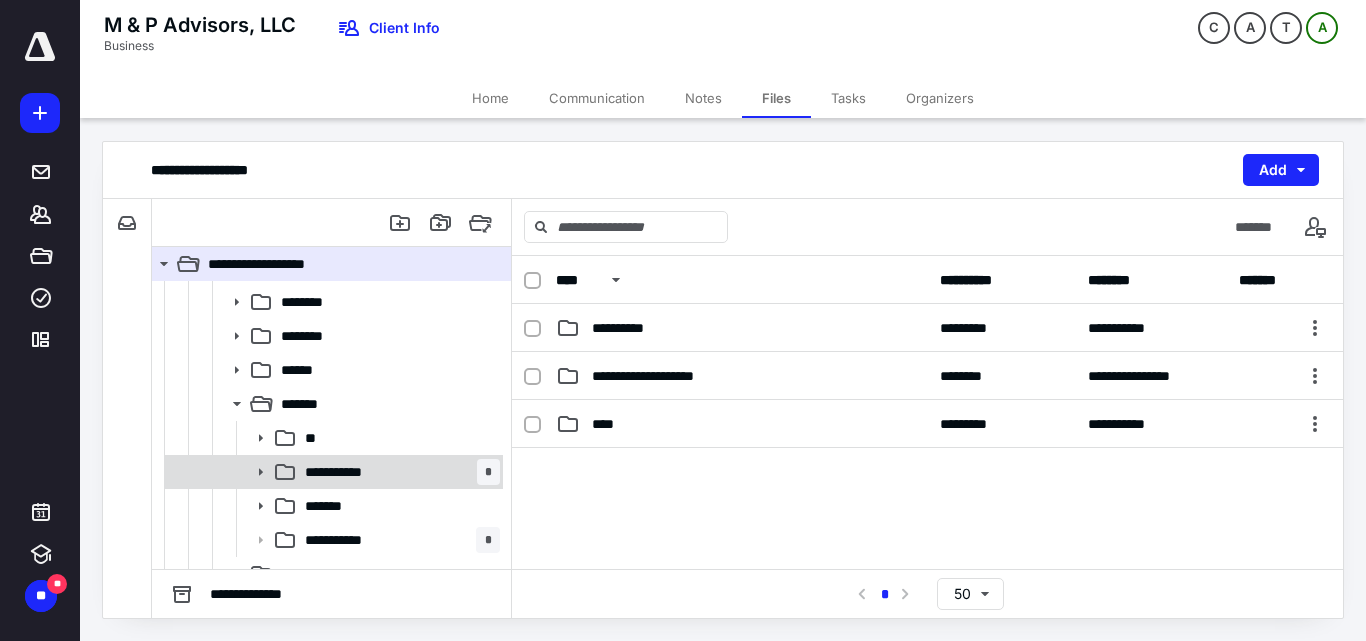 click 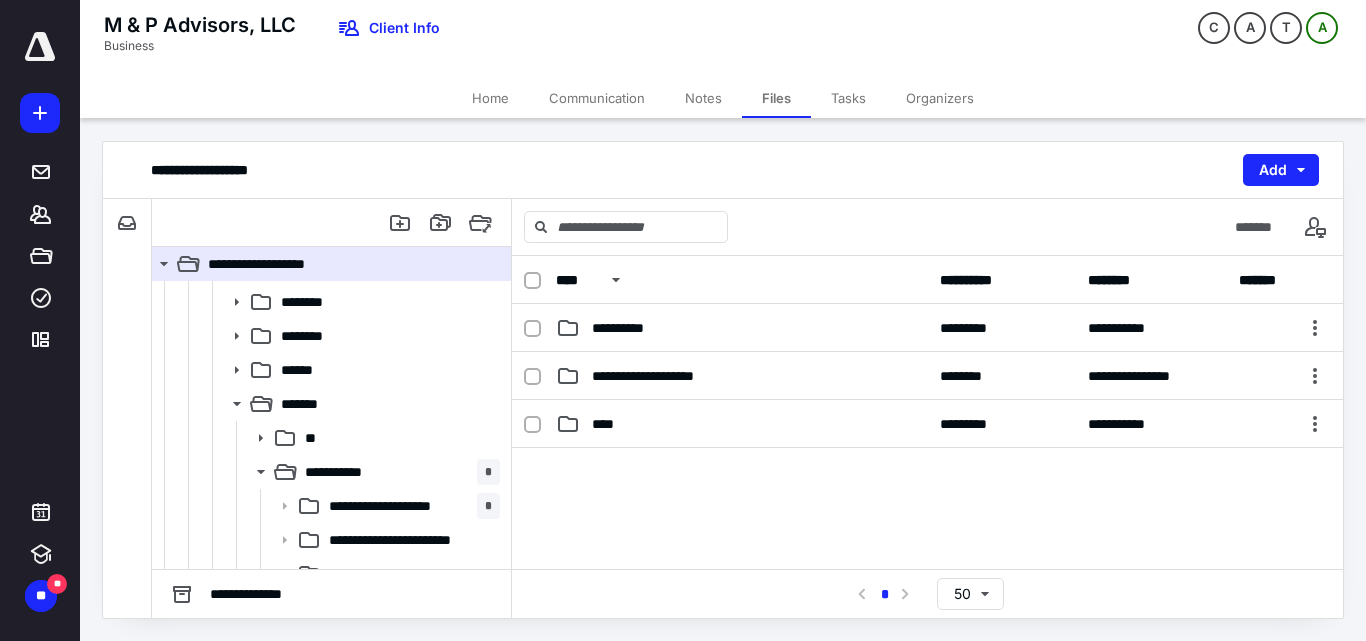 scroll, scrollTop: 400, scrollLeft: 0, axis: vertical 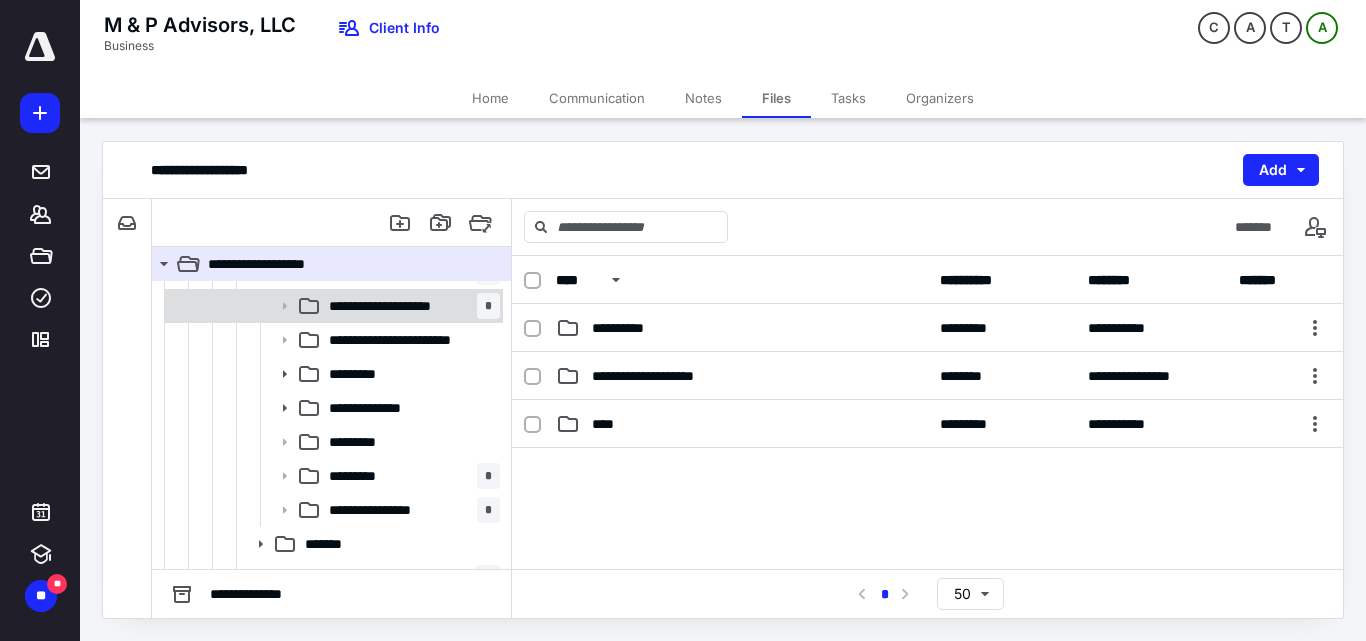 click 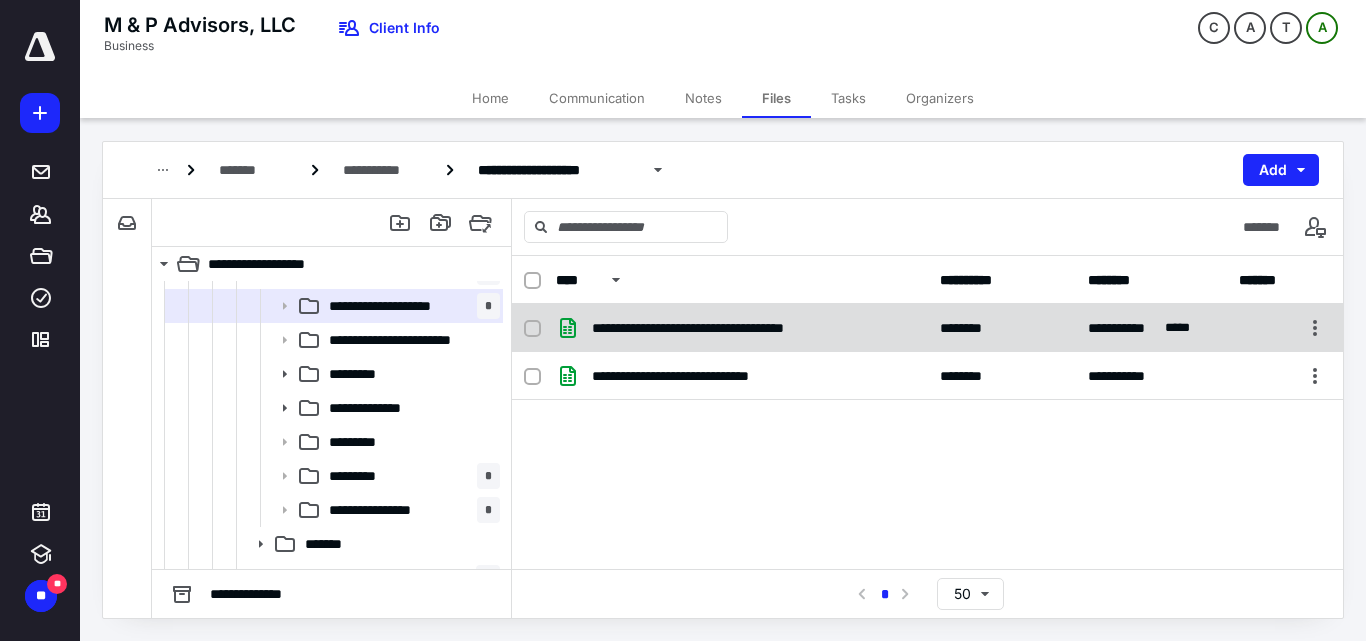 click on "**********" at bounding box center (747, 328) 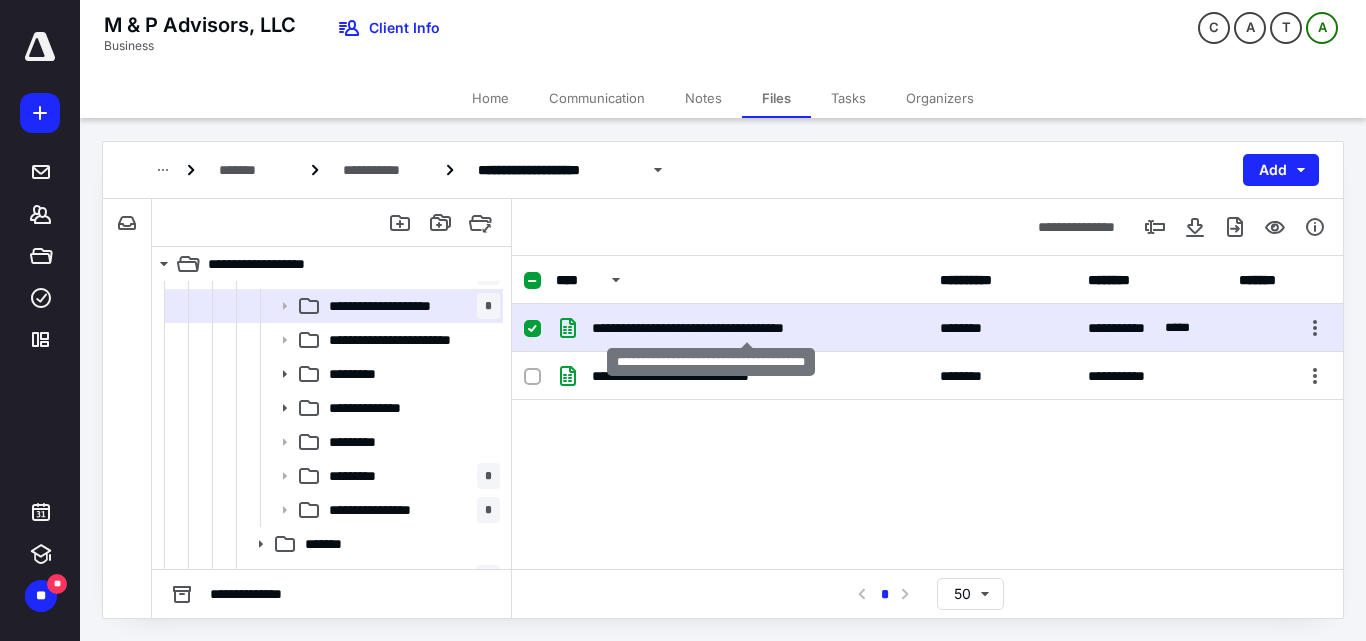 click on "**********" at bounding box center (747, 328) 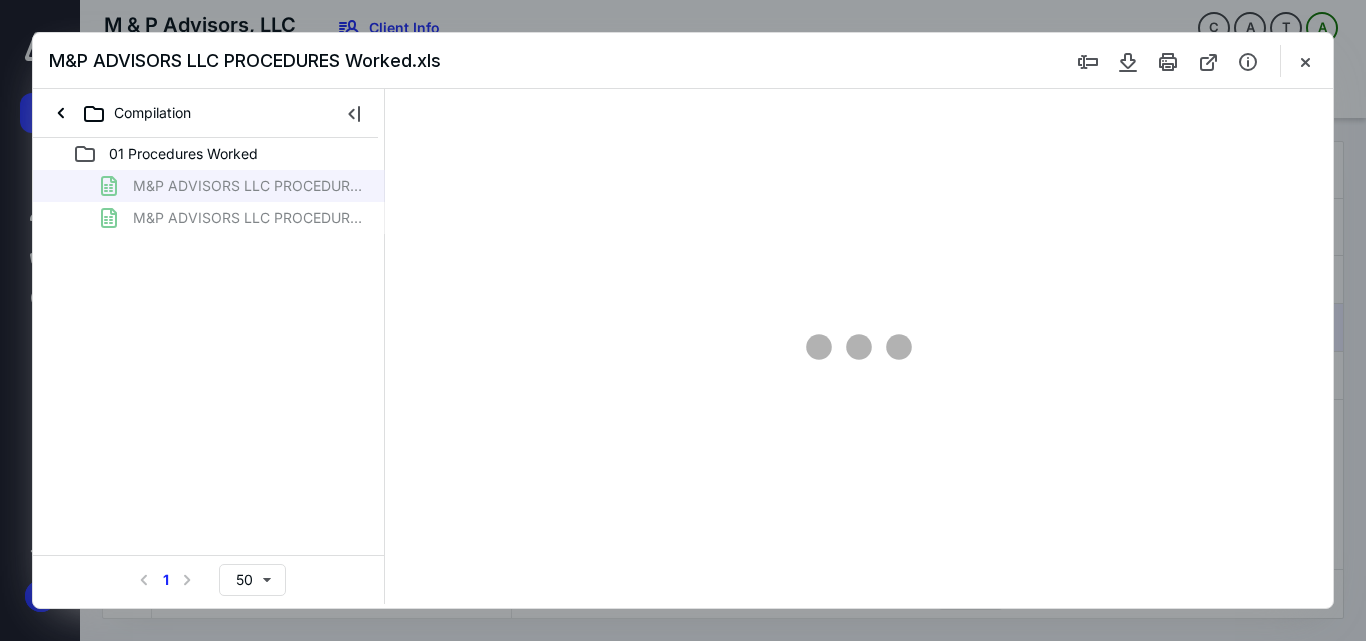 scroll, scrollTop: 400, scrollLeft: 0, axis: vertical 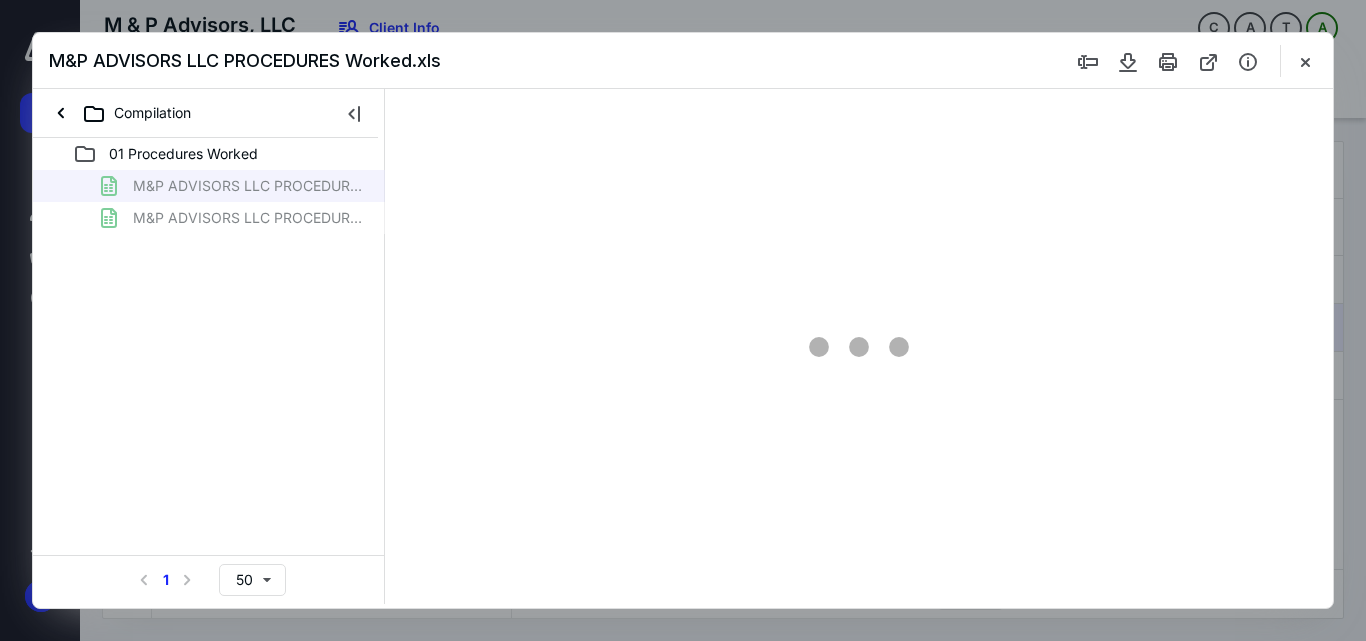 type on "55" 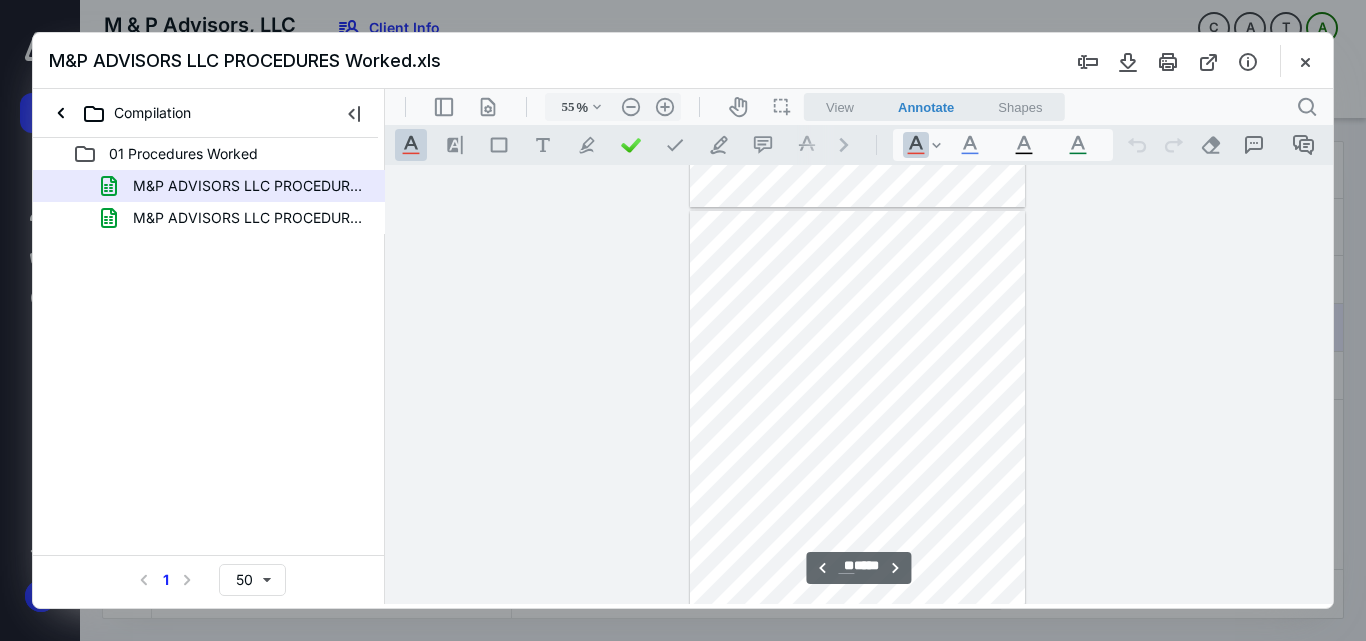 scroll, scrollTop: 17000, scrollLeft: 0, axis: vertical 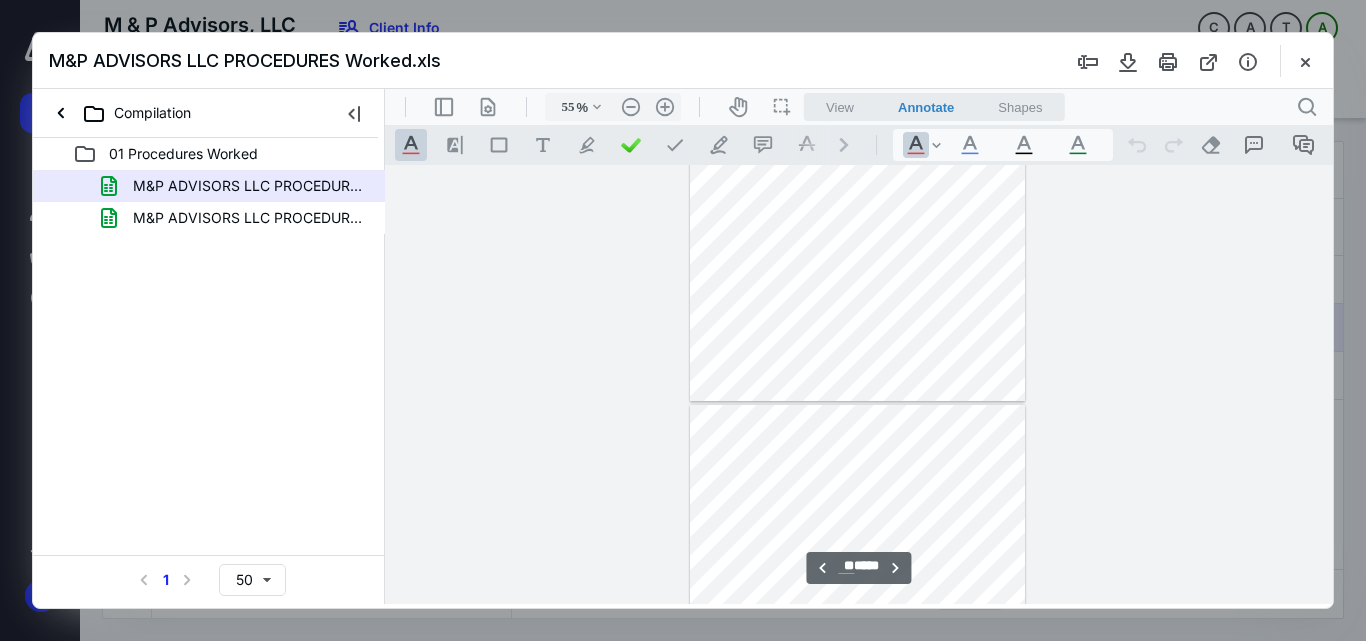 type on "**" 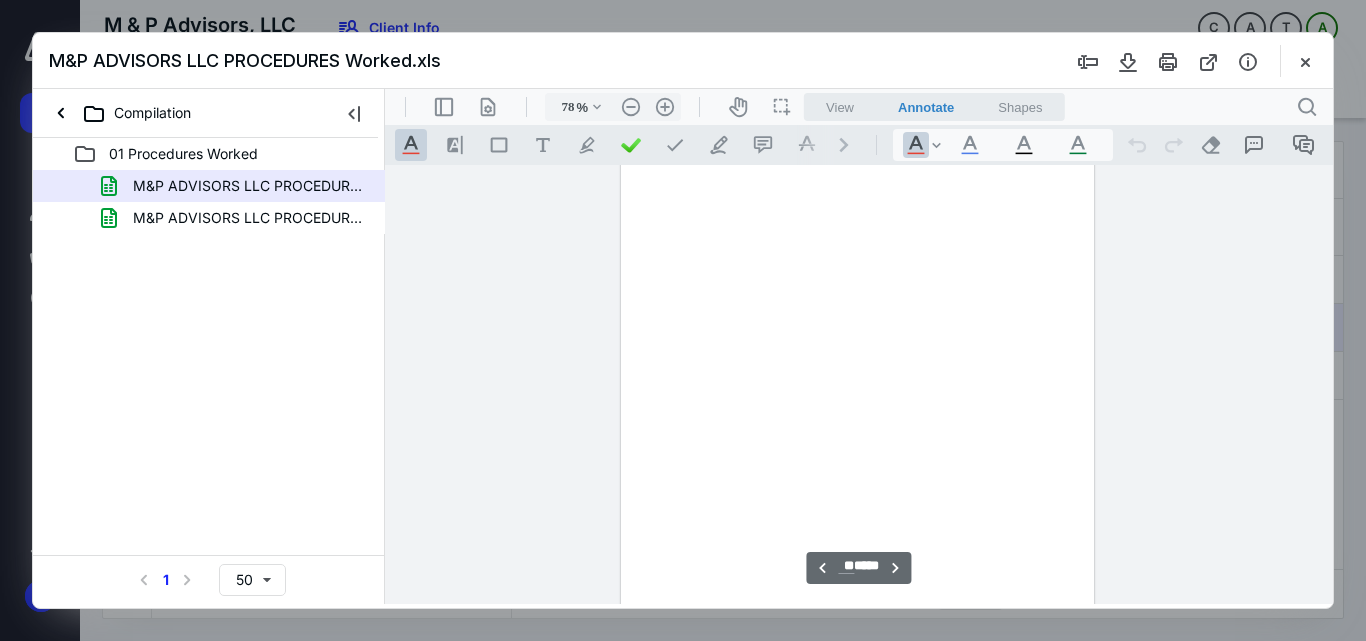 scroll, scrollTop: 31563, scrollLeft: 0, axis: vertical 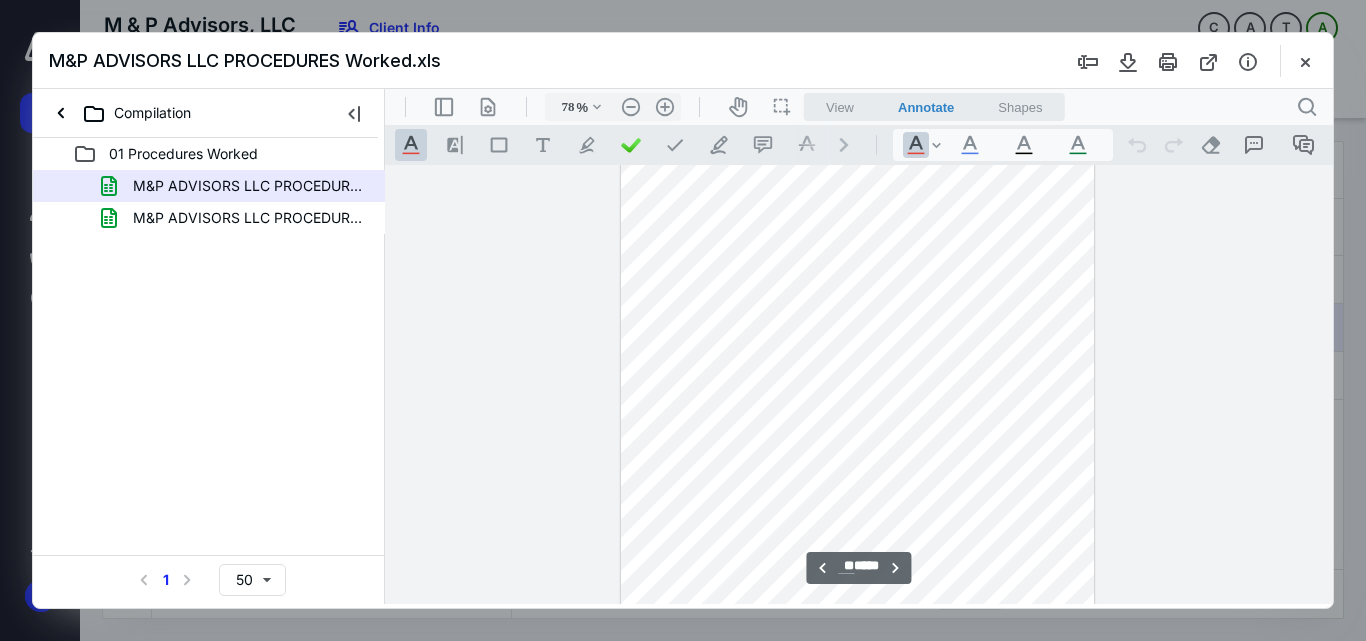 type on "160" 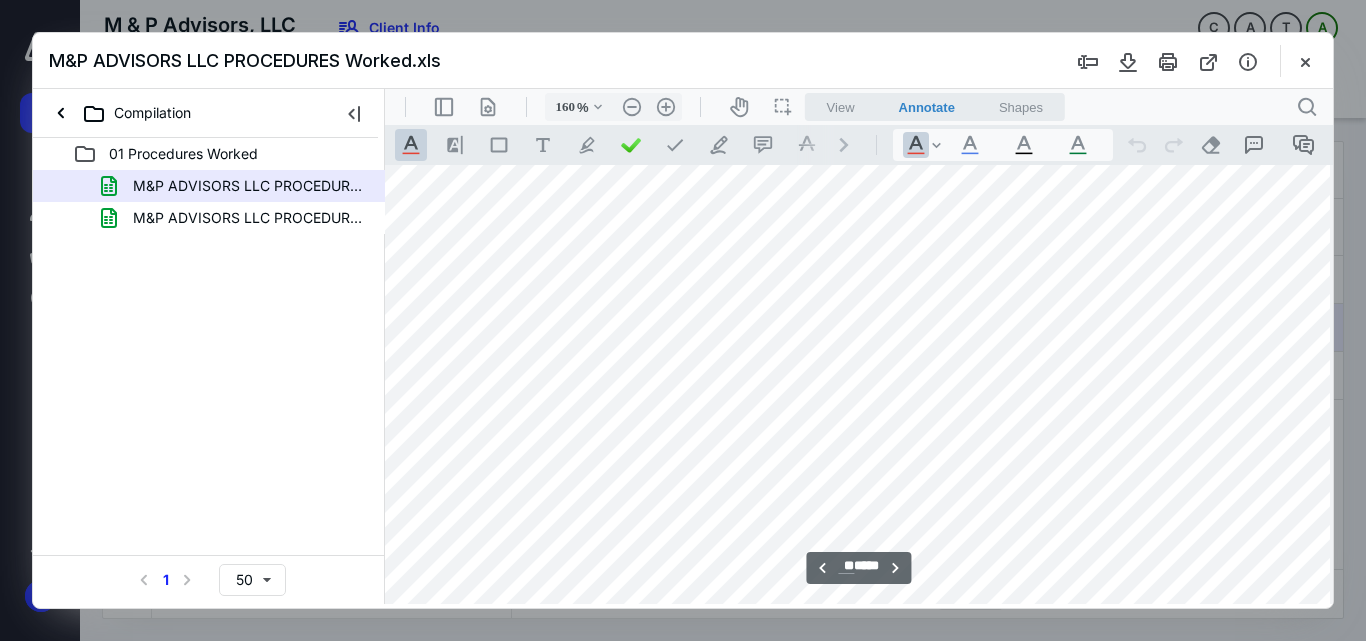 scroll, scrollTop: 69527, scrollLeft: 23, axis: both 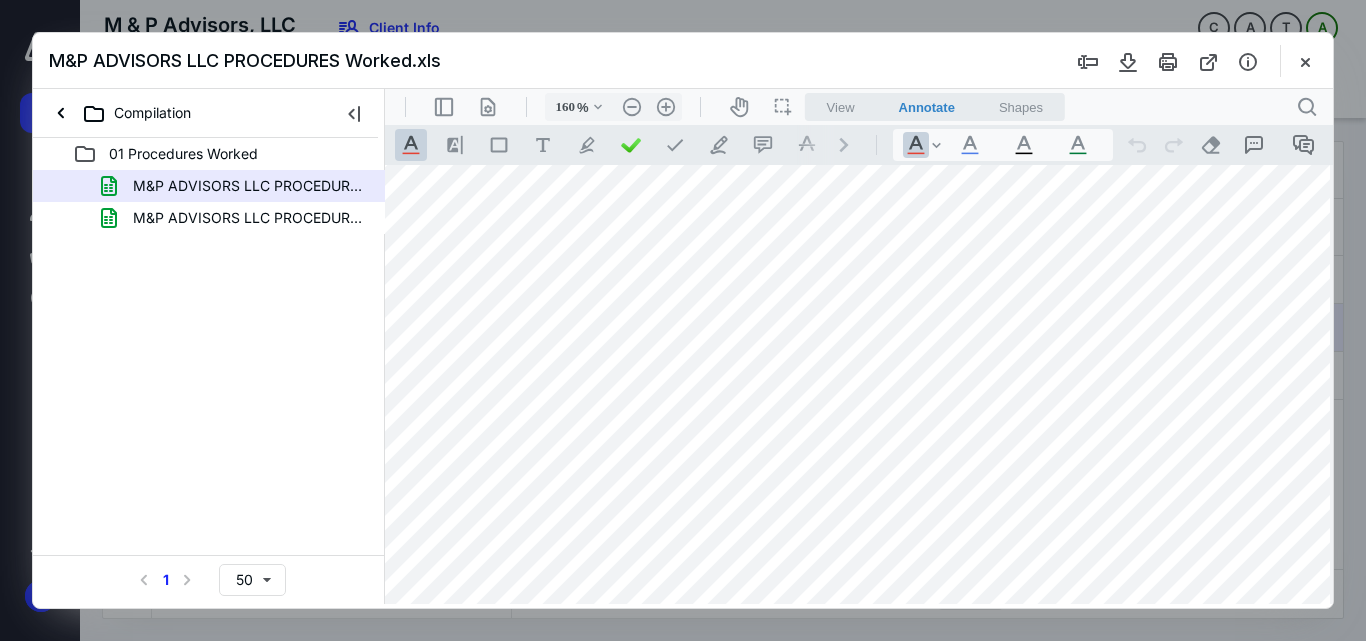 click at bounding box center [857, 289] 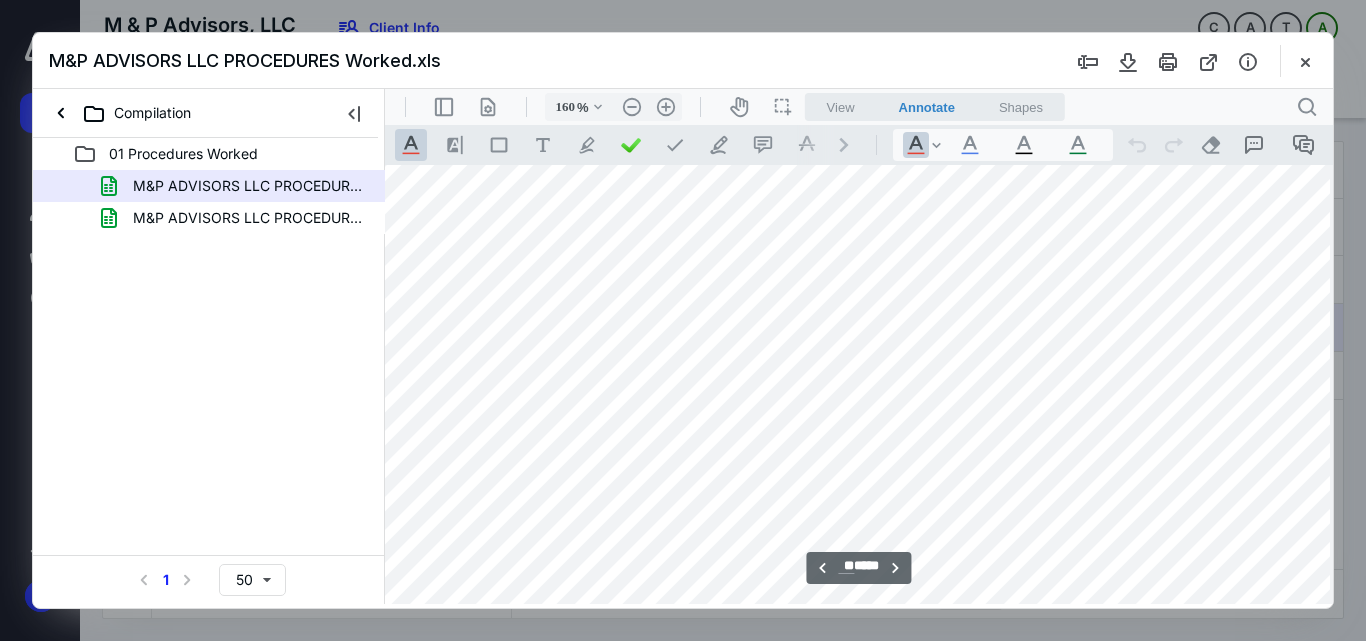 scroll, scrollTop: 70627, scrollLeft: 23, axis: both 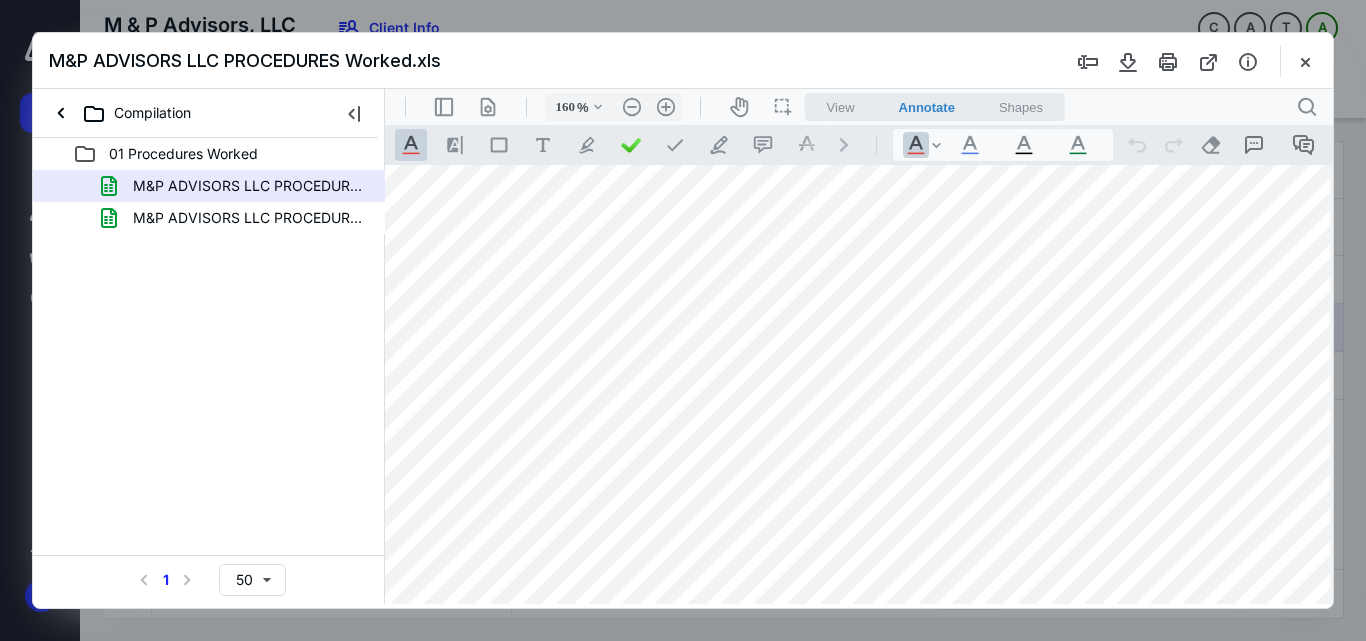click at bounding box center (857, 467) 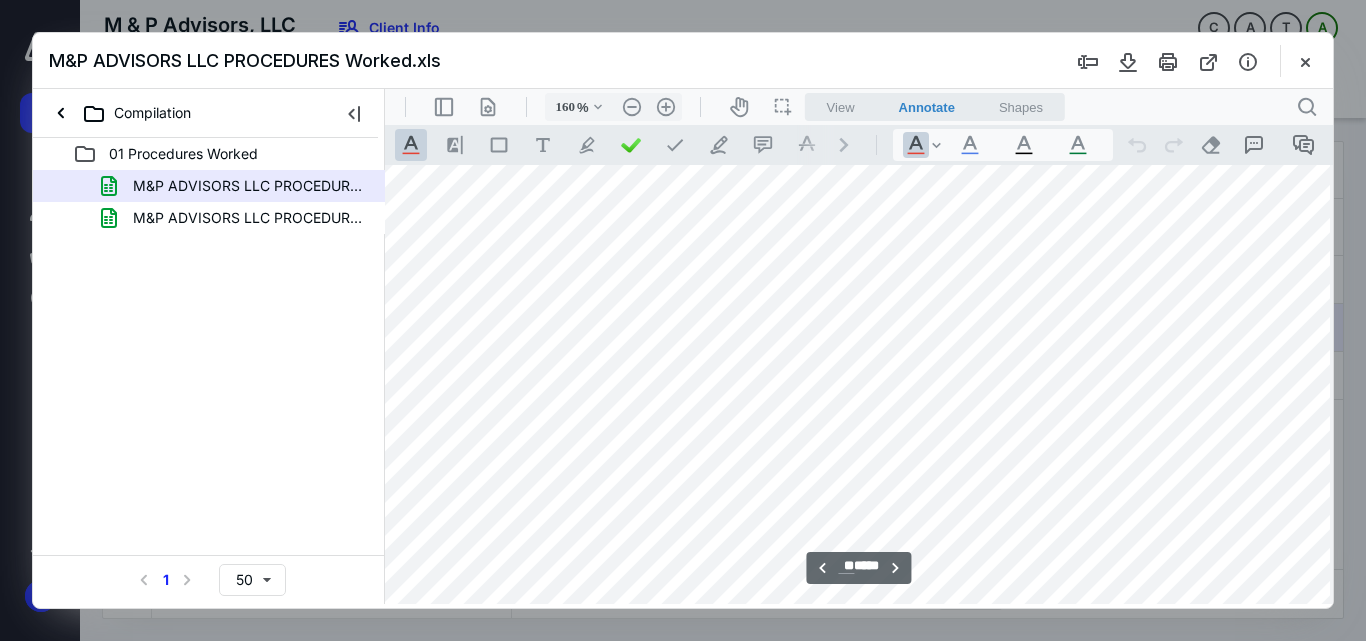 type on "**" 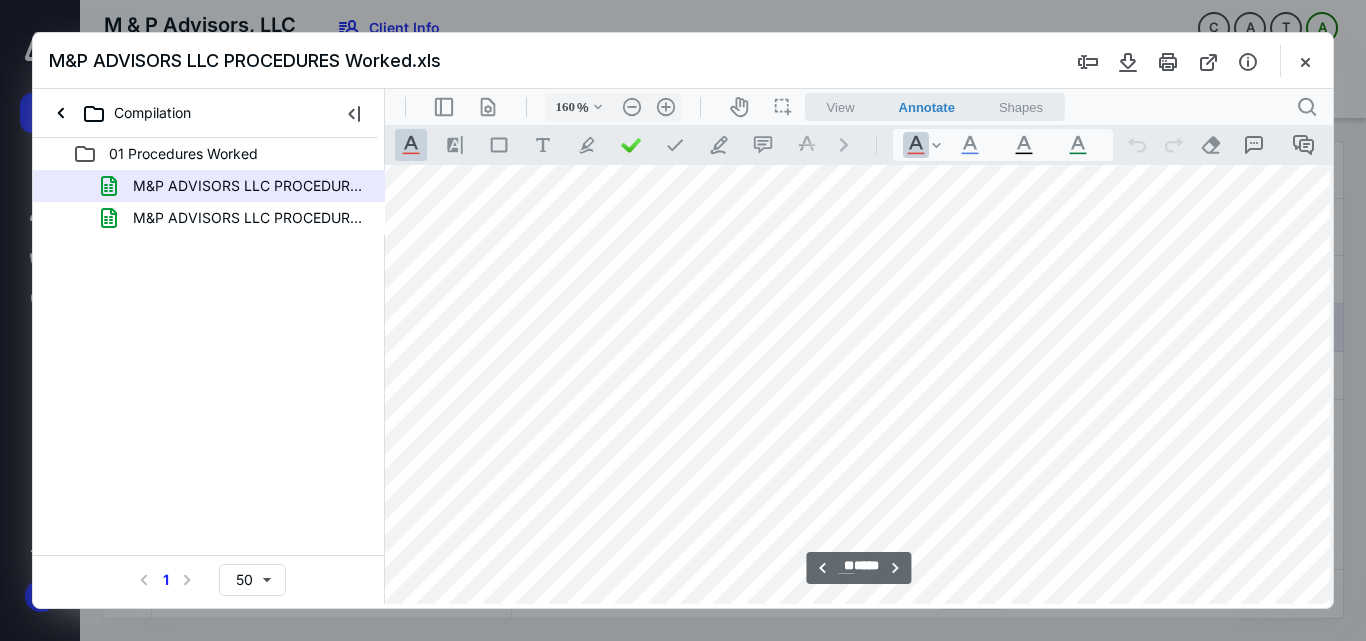type on "53" 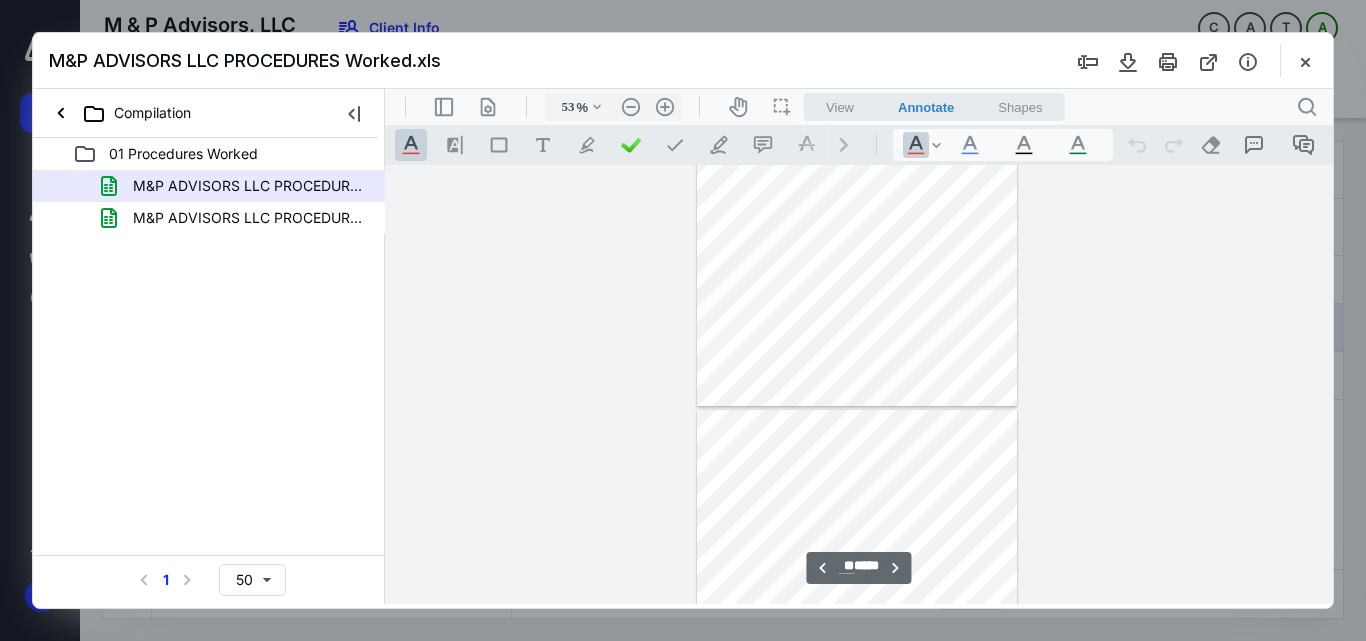 scroll, scrollTop: 21411, scrollLeft: 0, axis: vertical 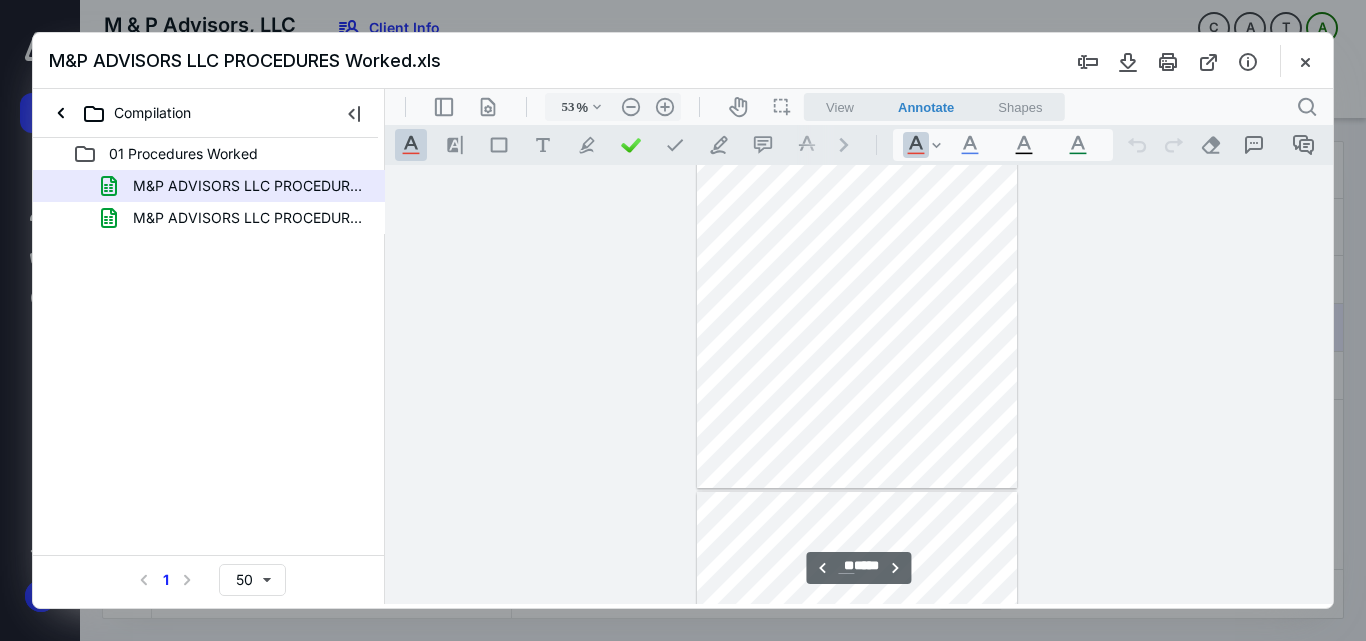 type on "**" 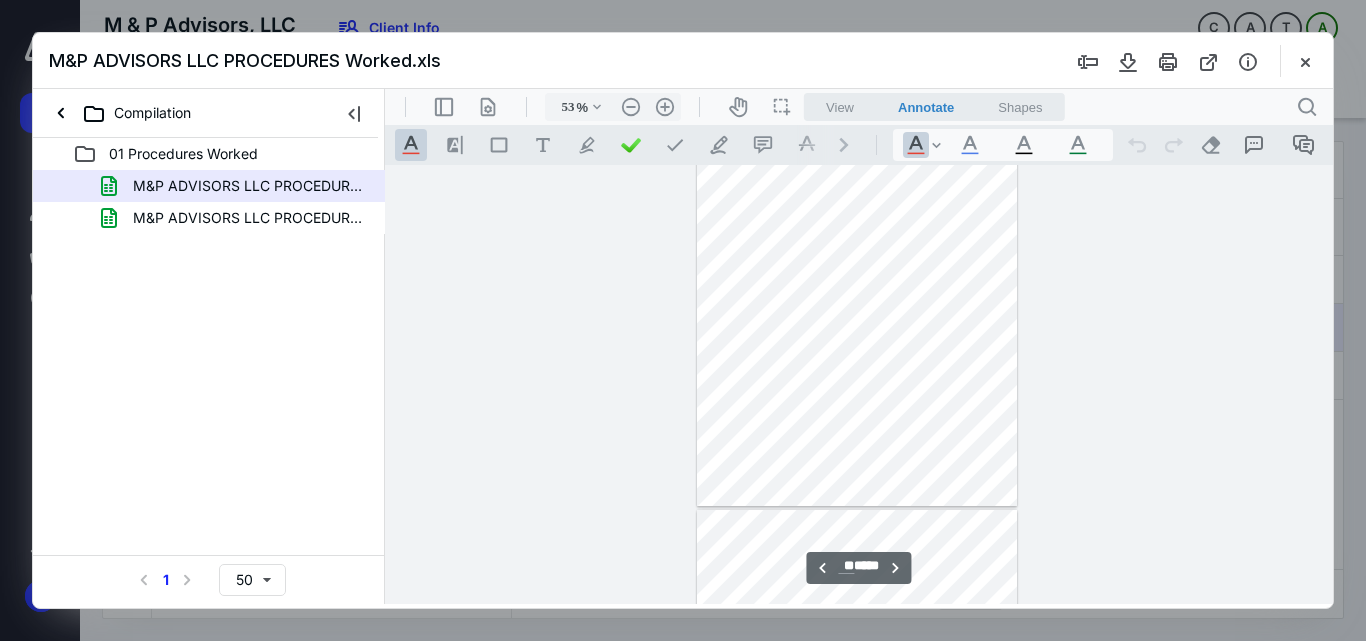 type on "68" 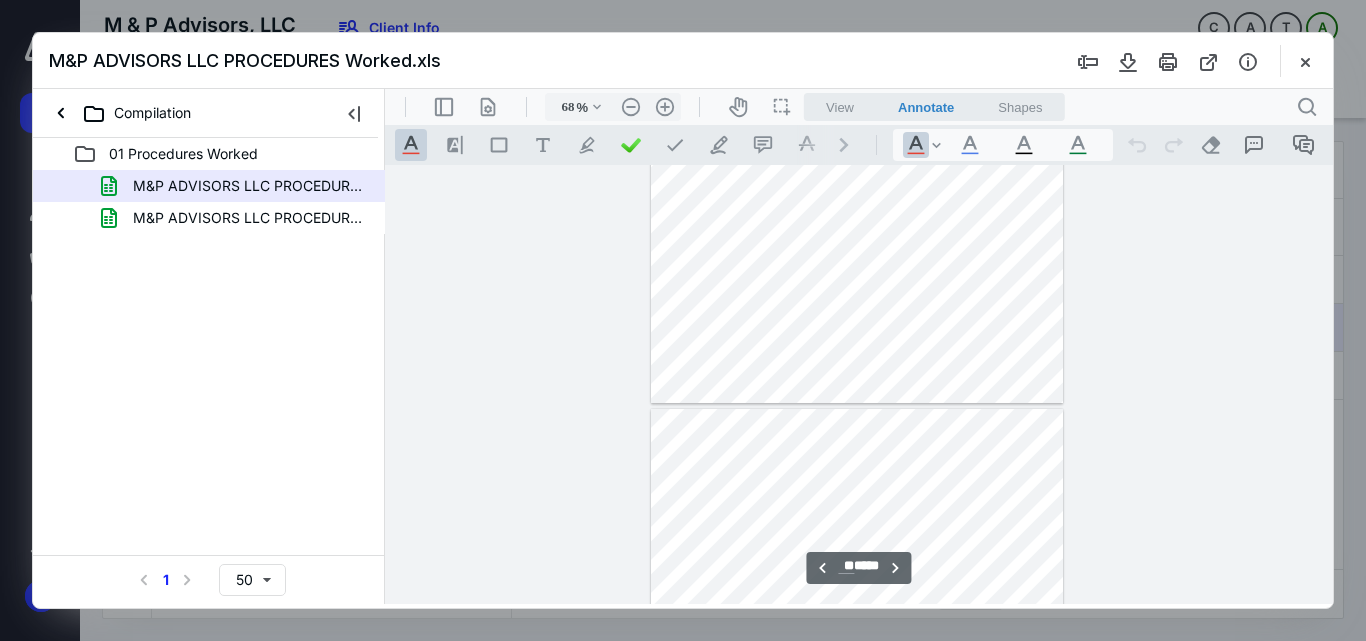 type on "108" 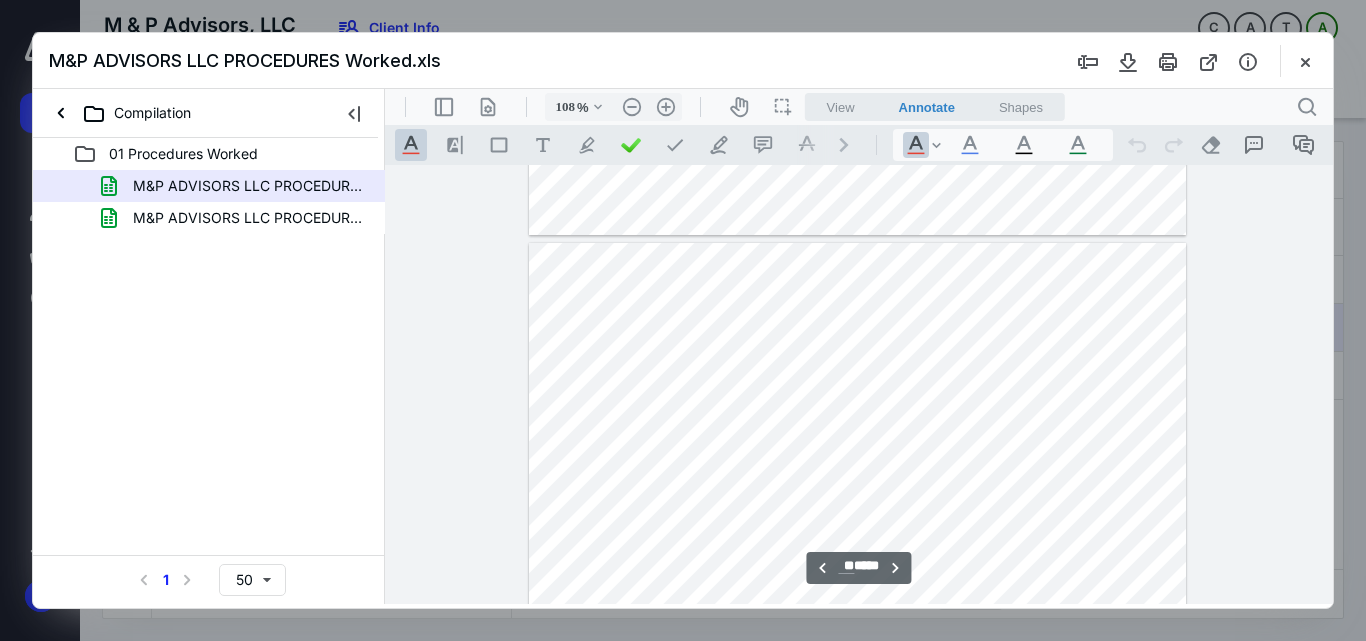 scroll, scrollTop: 49232, scrollLeft: 0, axis: vertical 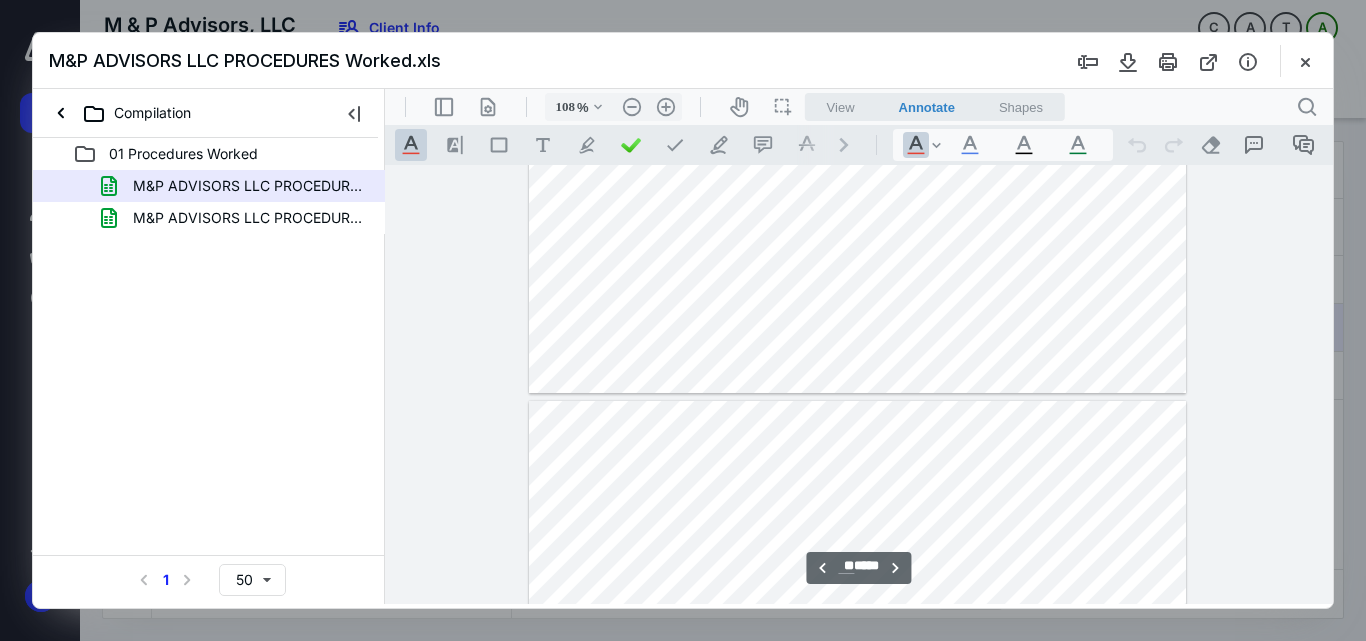 type on "**" 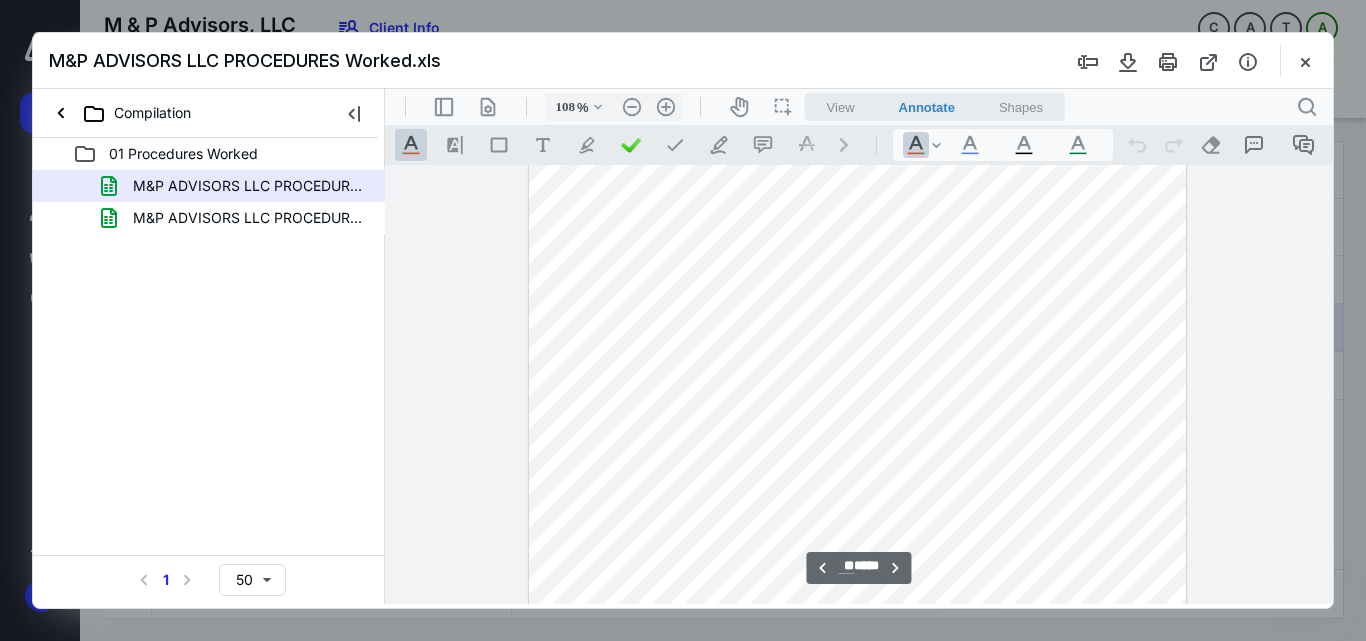 scroll, scrollTop: 49632, scrollLeft: 0, axis: vertical 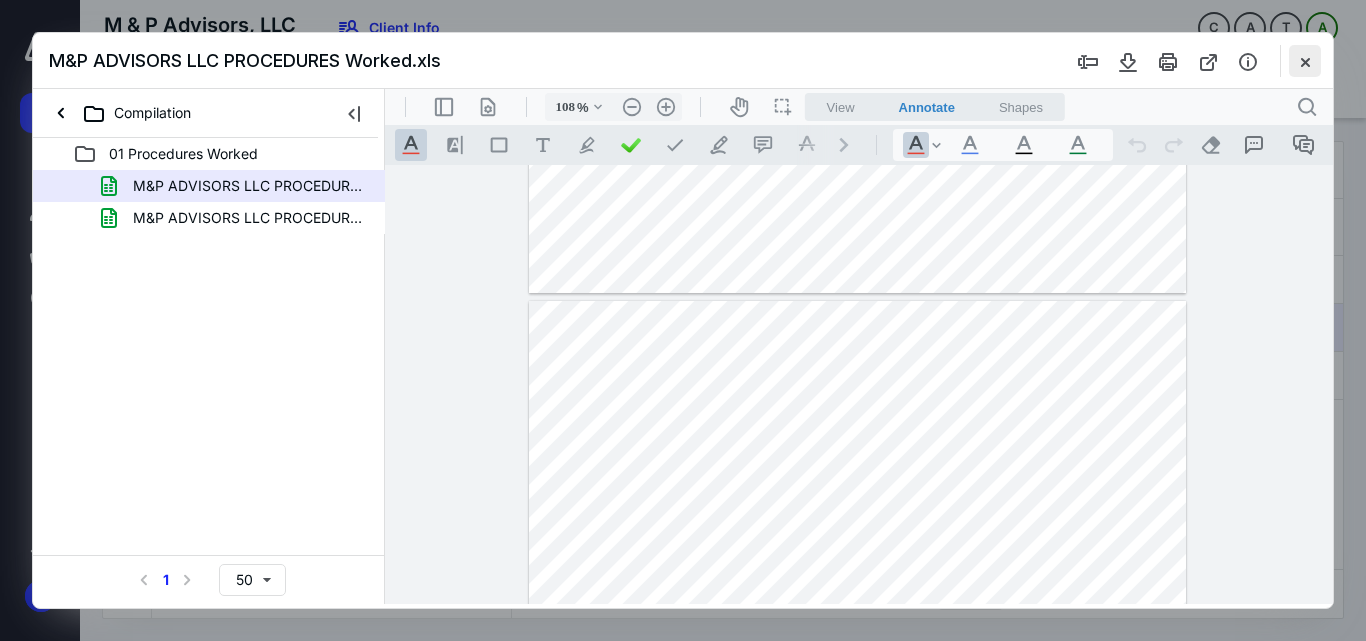 click at bounding box center (1305, 61) 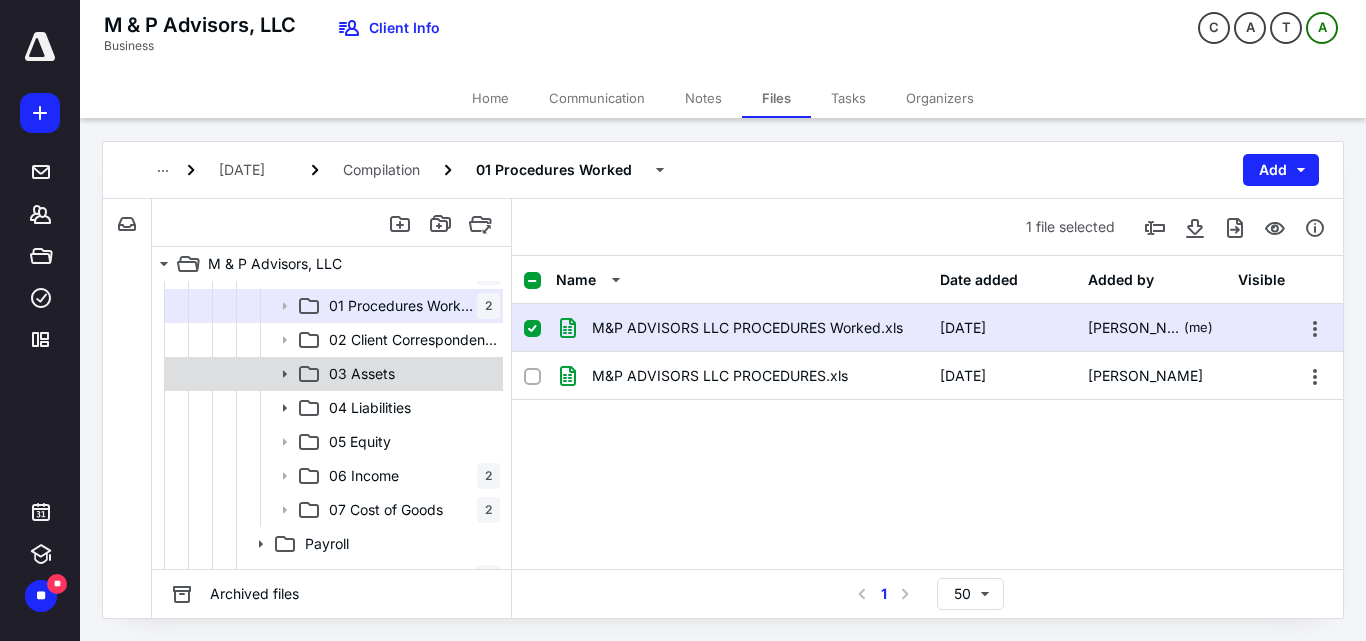 click 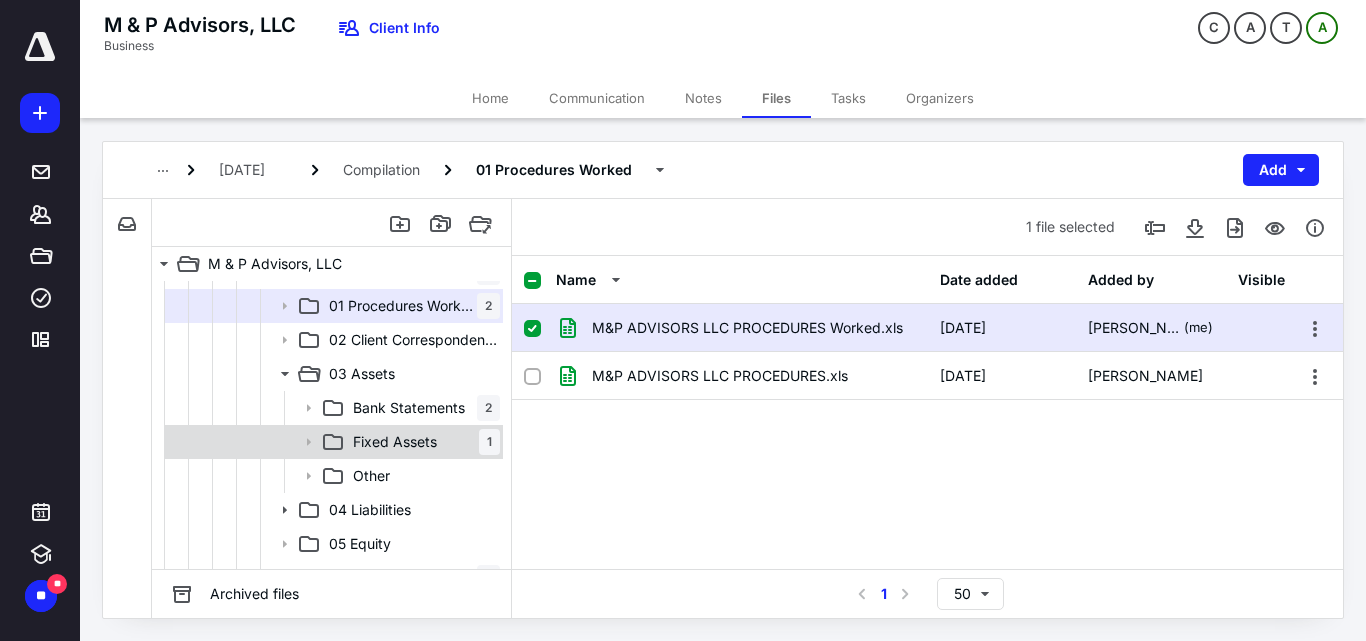 click 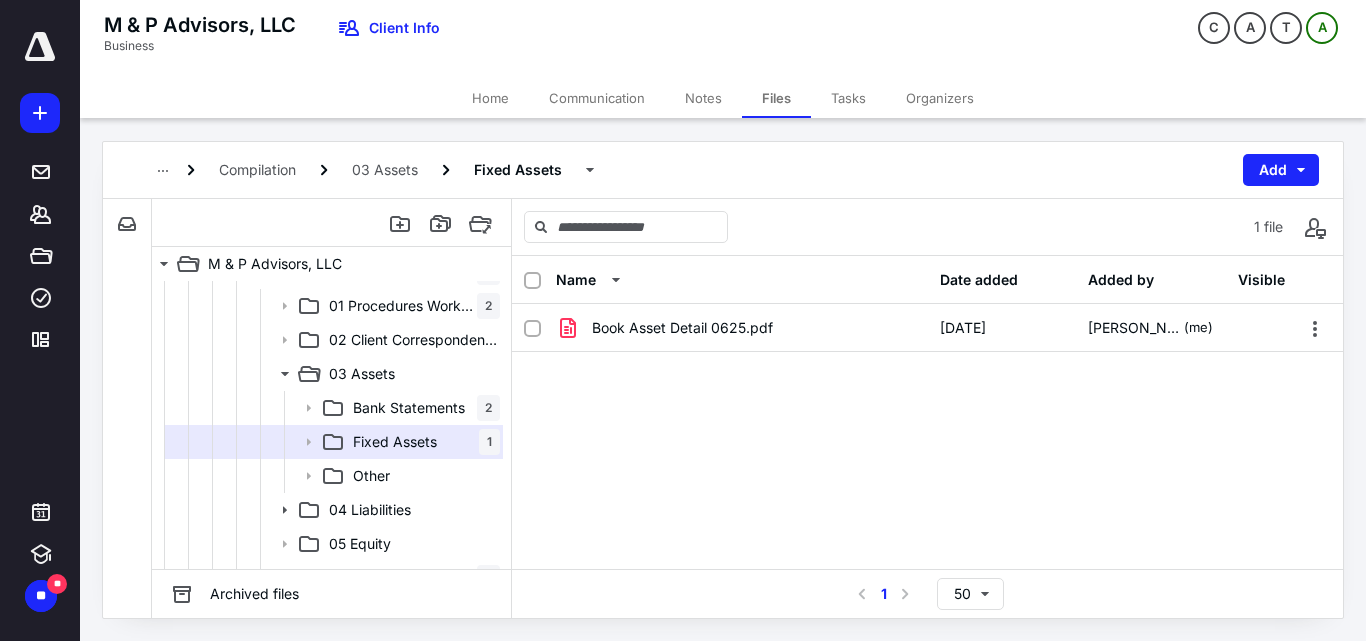 click on "M & P Advisors, LLC Business" at bounding box center [200, 45] 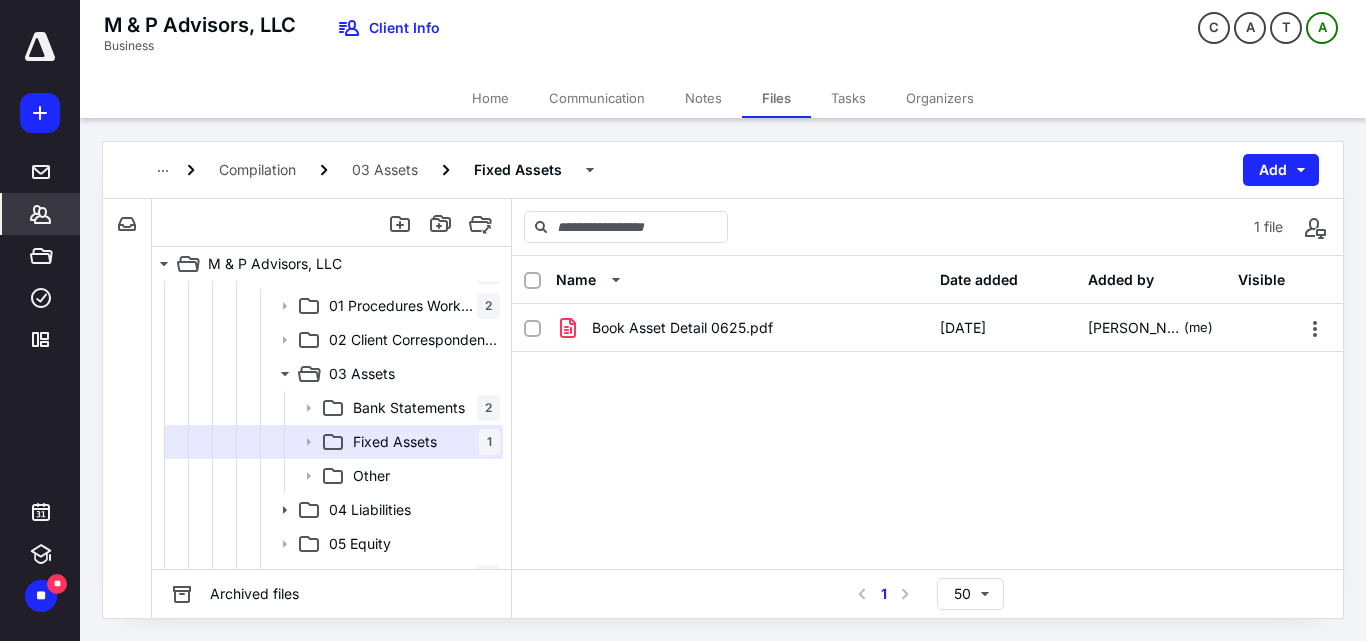 click 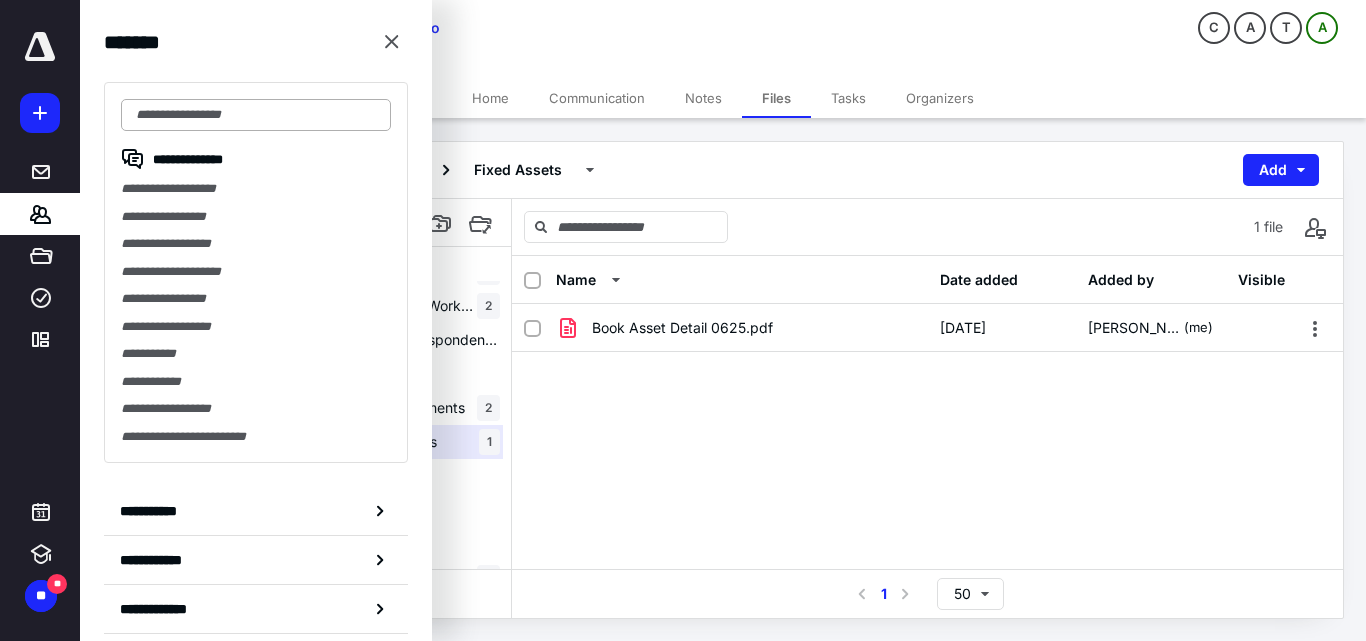 click at bounding box center [256, 115] 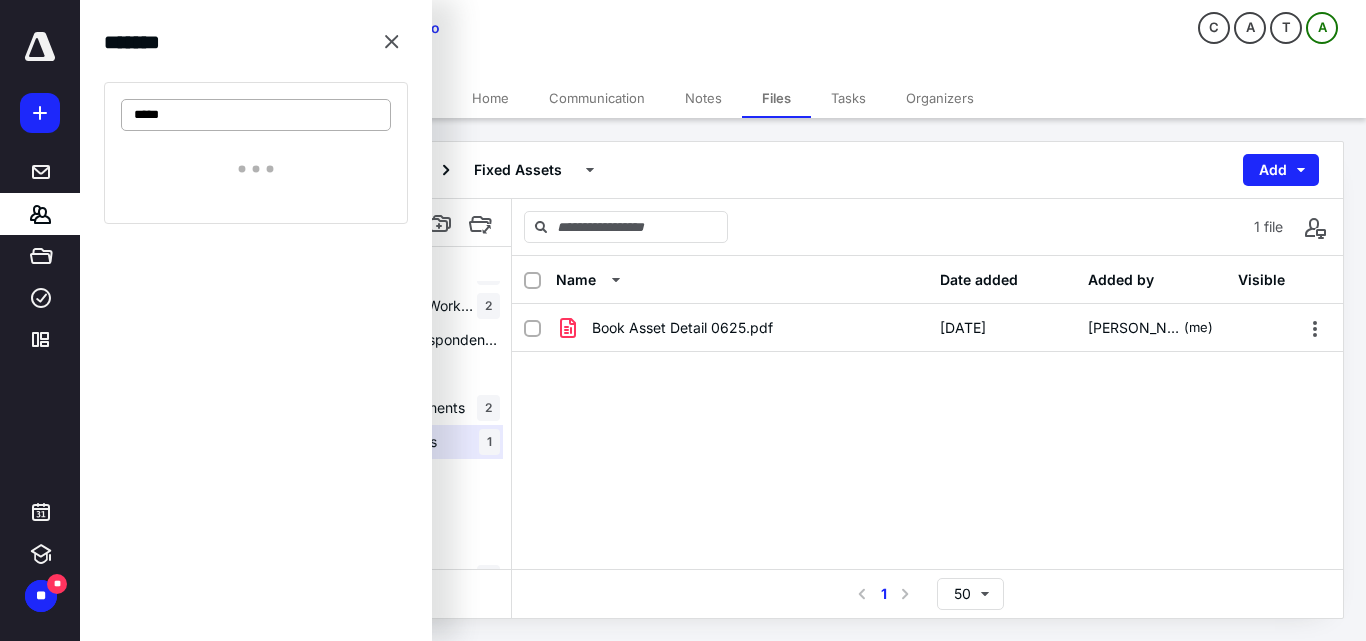 type on "******" 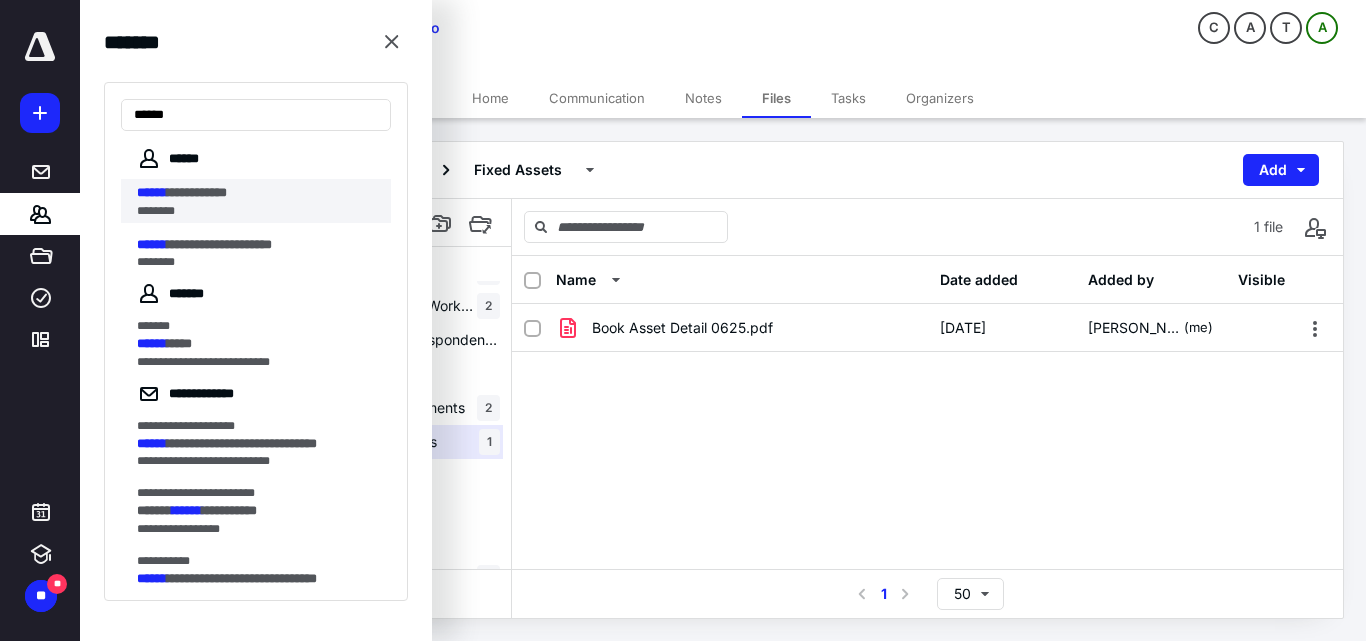 click on "**********" at bounding box center (258, 193) 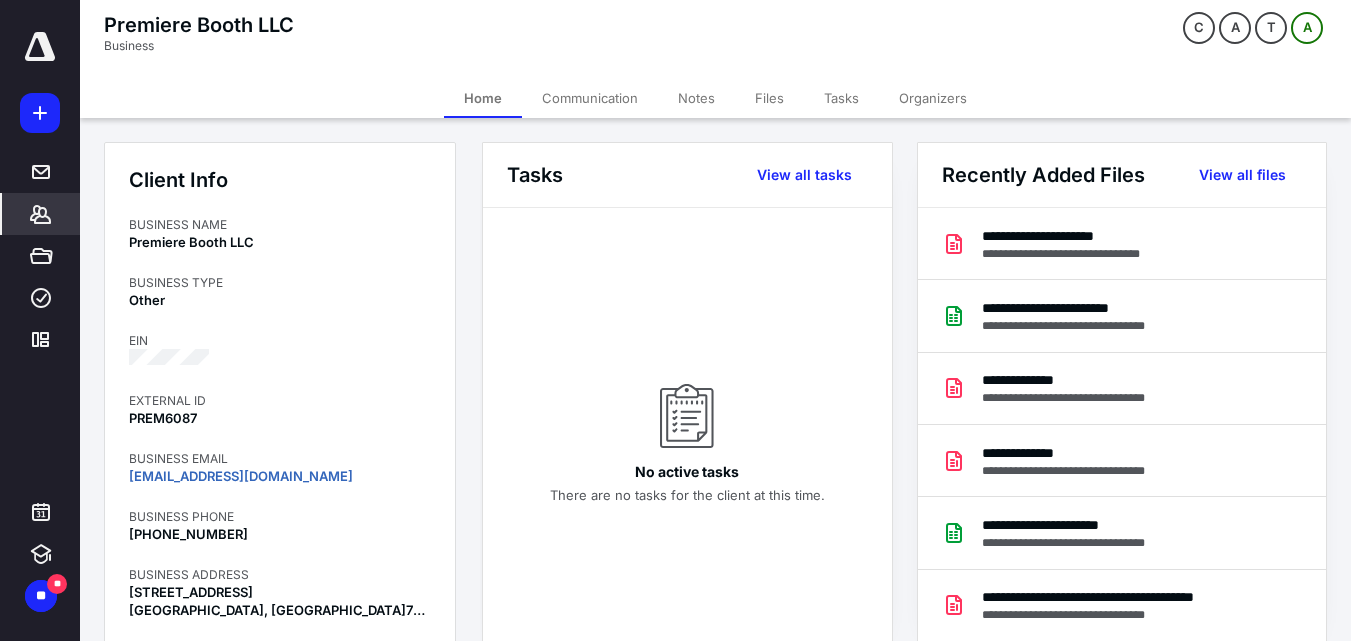 click on "Files" at bounding box center (769, 98) 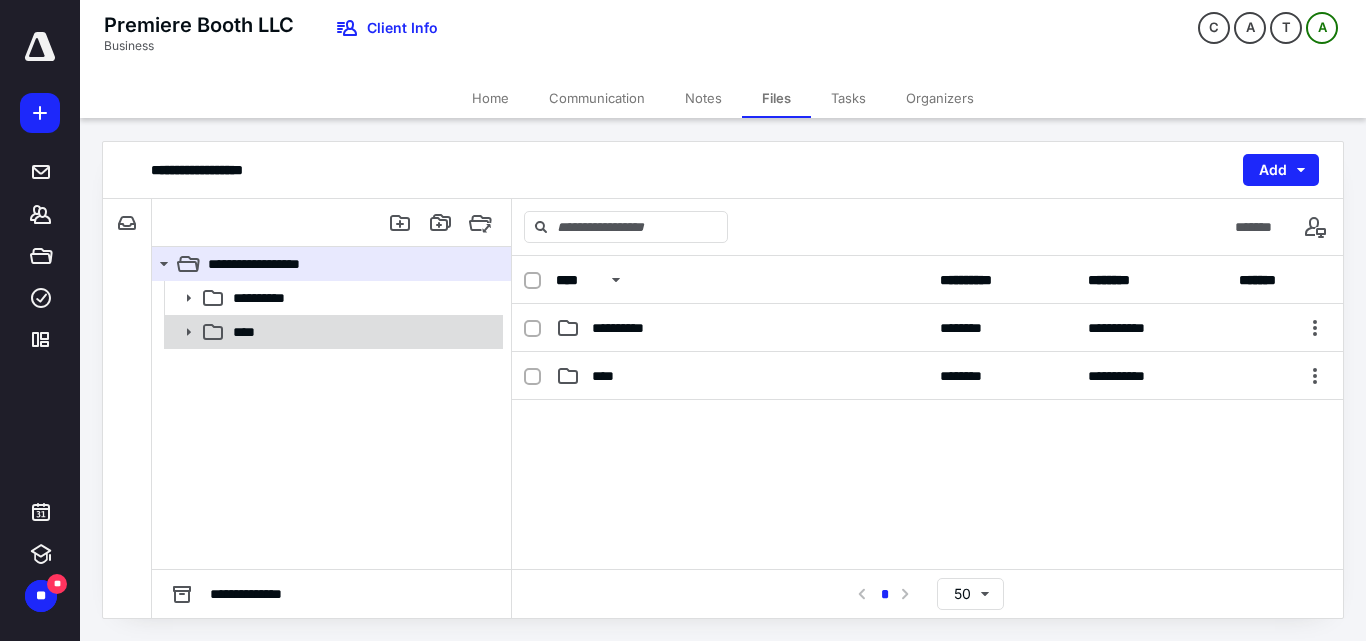 click 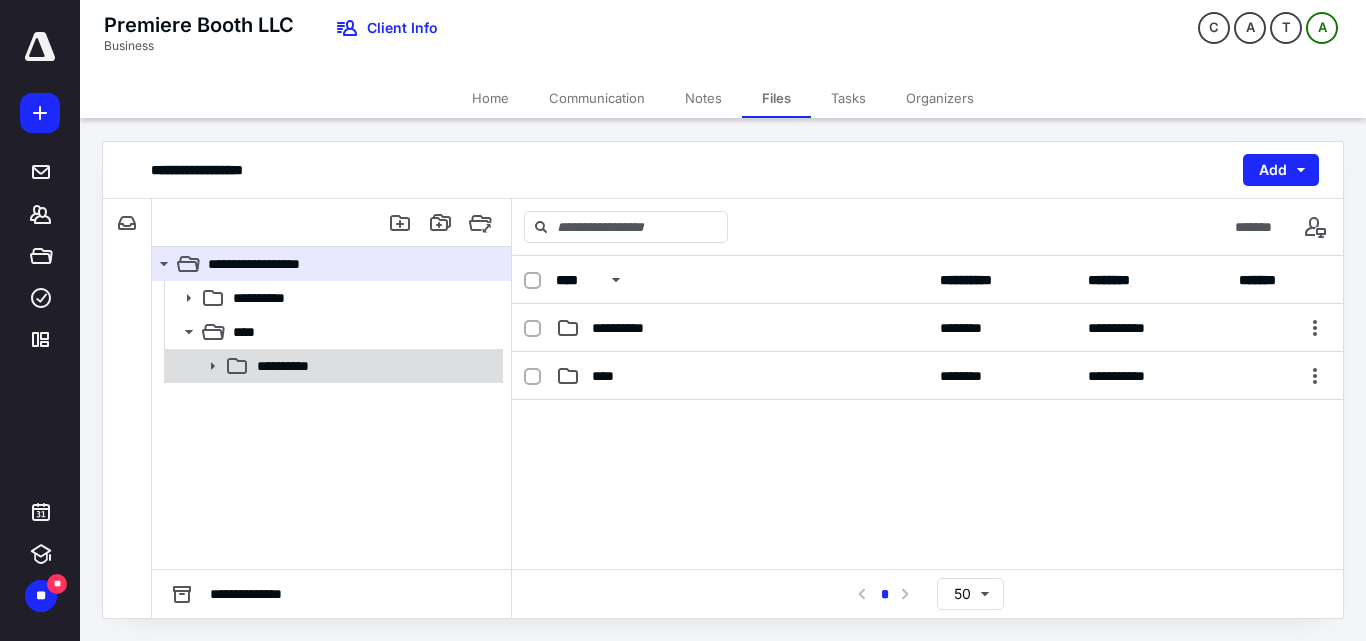 click 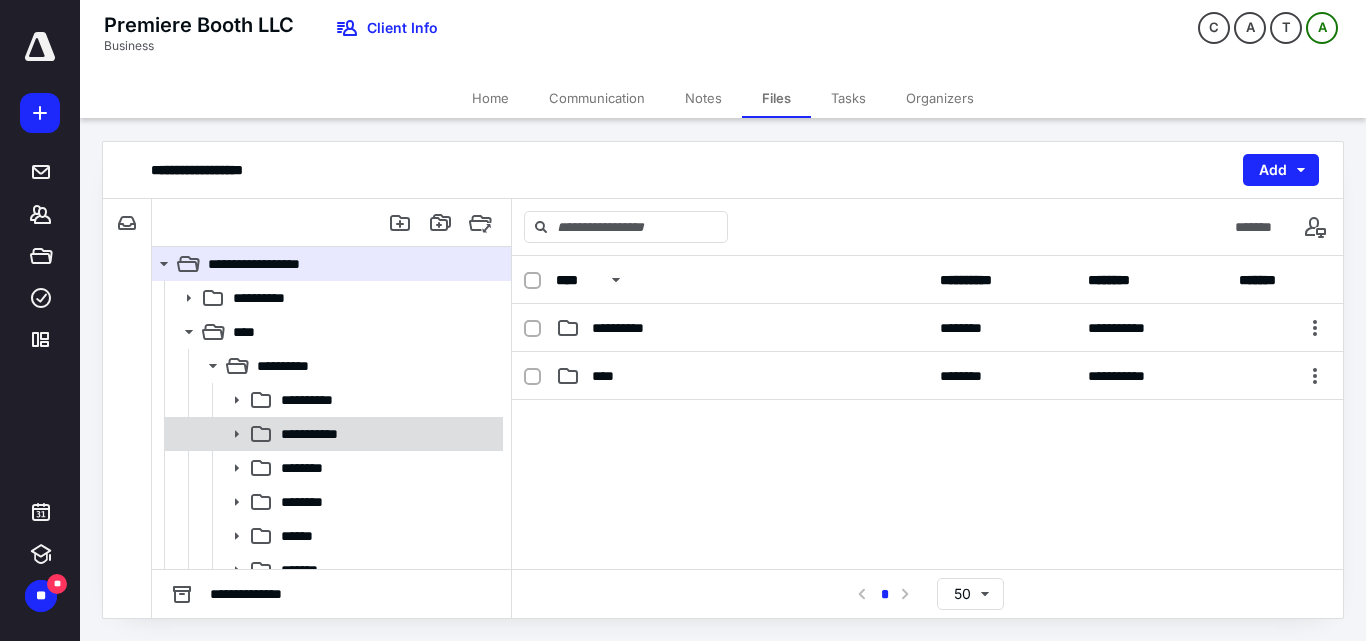 scroll, scrollTop: 100, scrollLeft: 0, axis: vertical 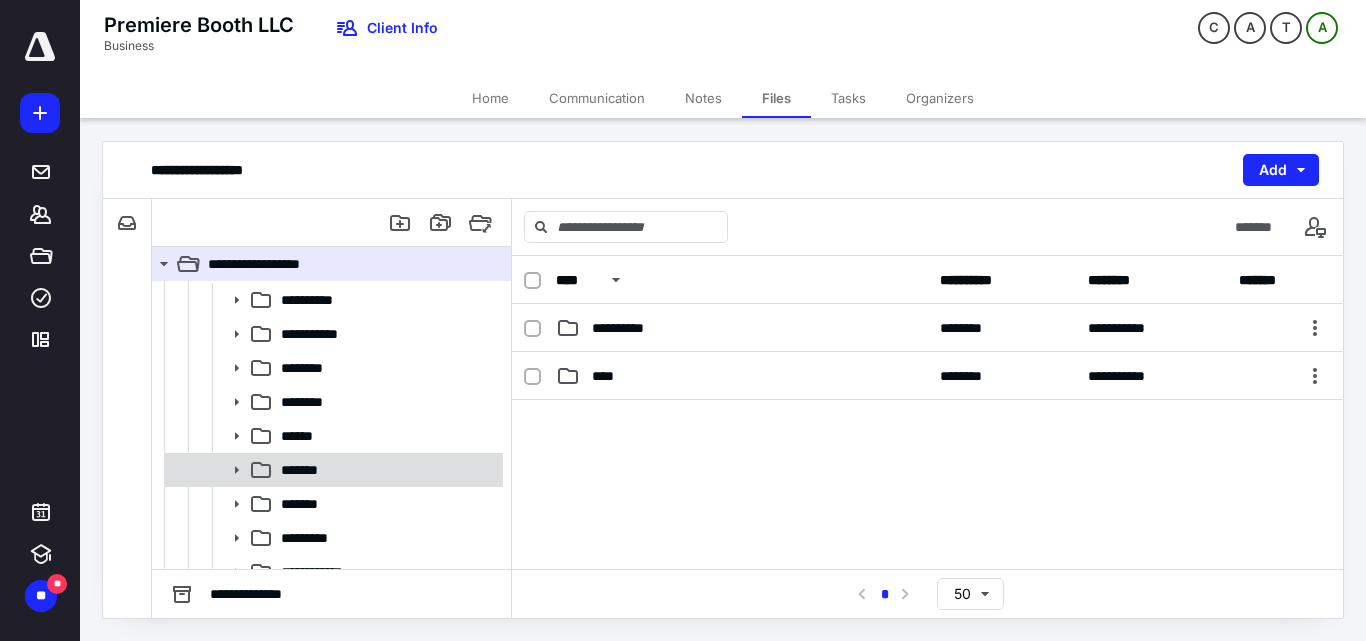 click 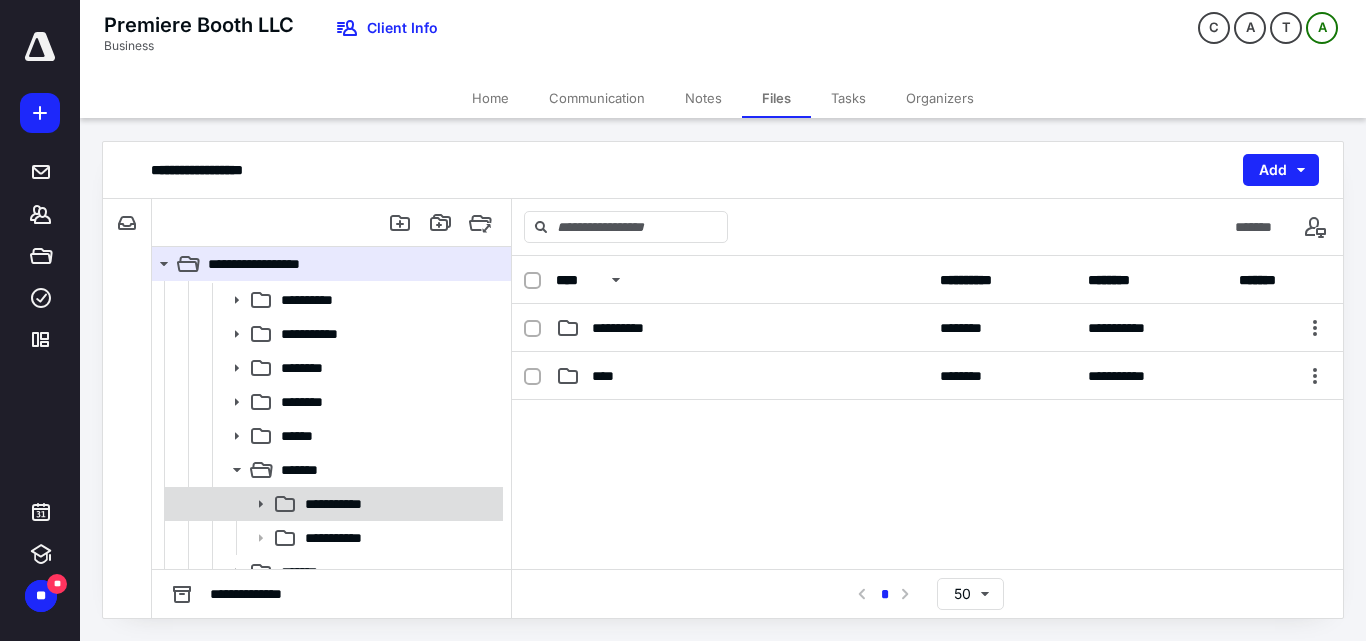 scroll, scrollTop: 200, scrollLeft: 0, axis: vertical 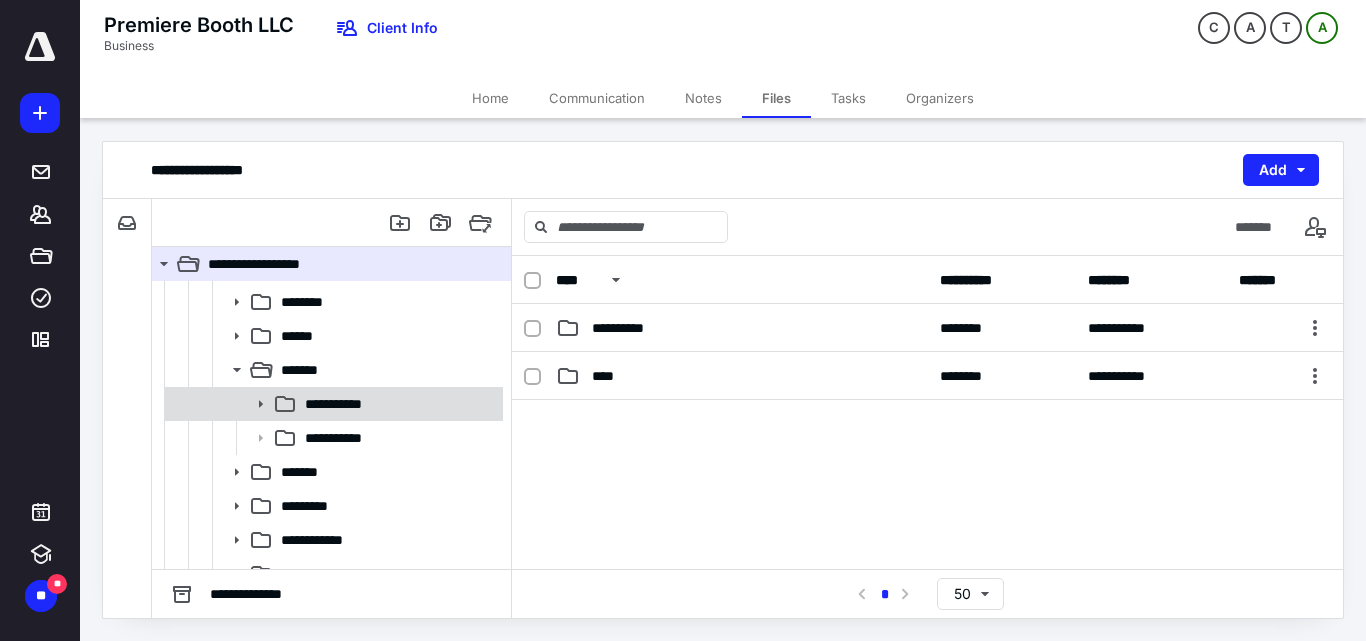 click 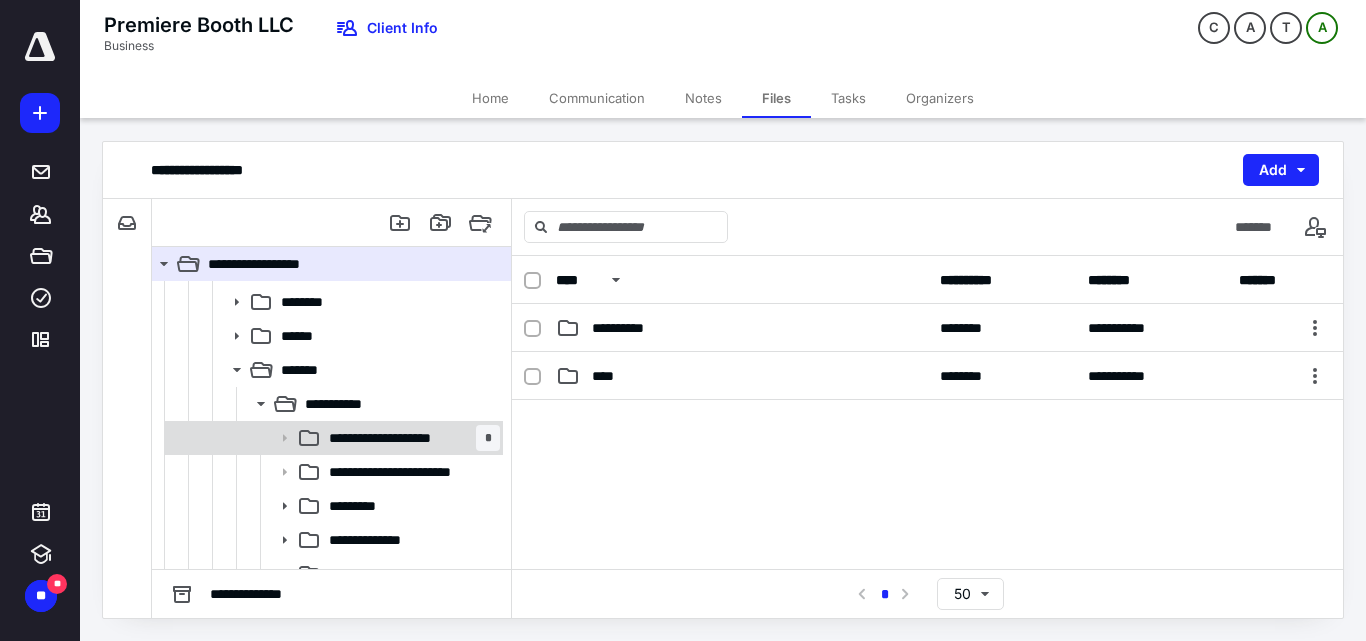 click 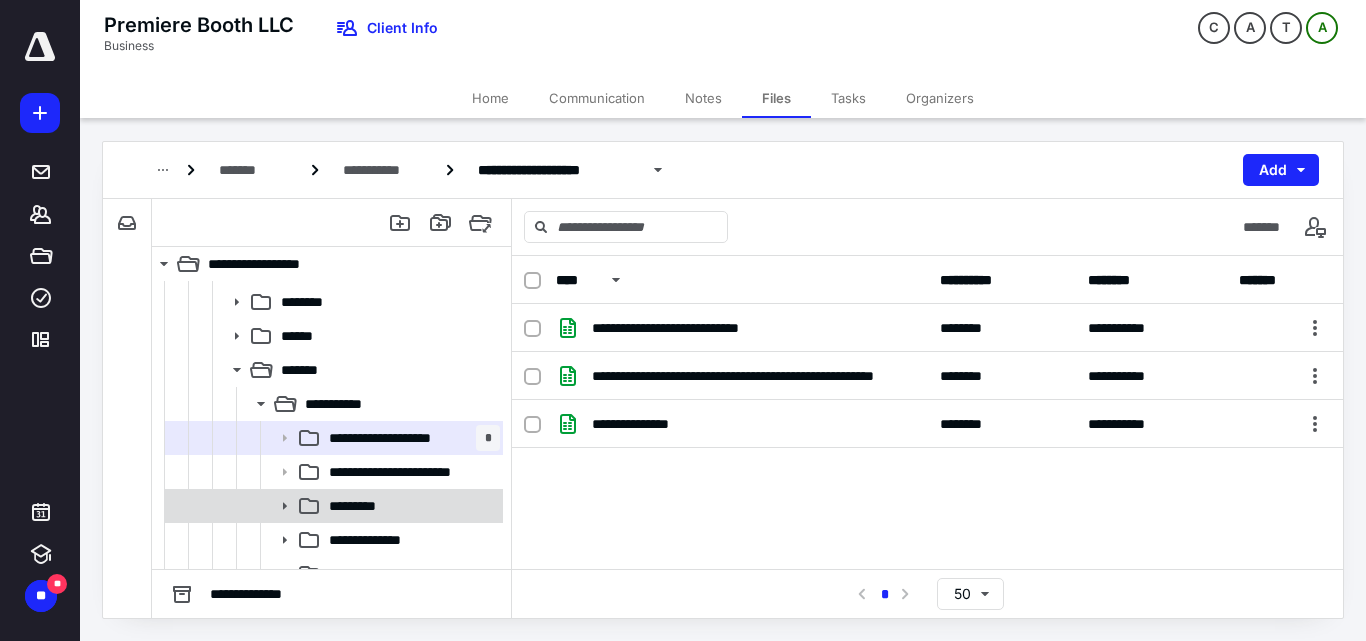 click 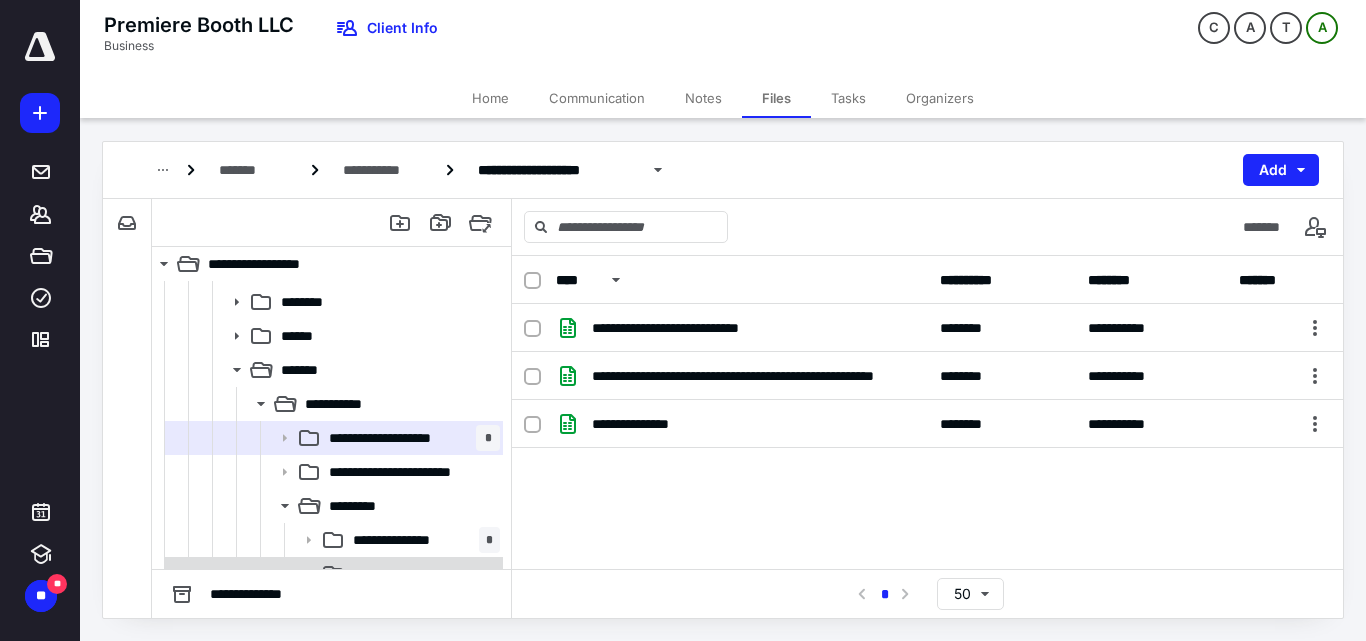 scroll, scrollTop: 300, scrollLeft: 0, axis: vertical 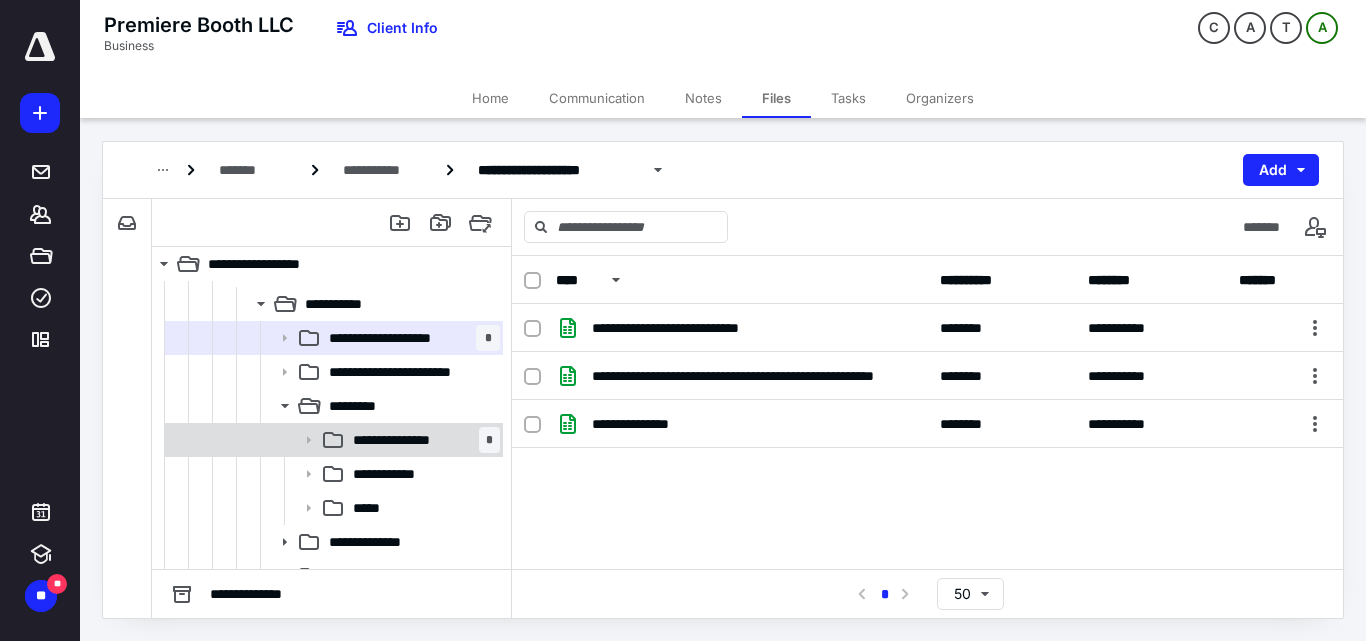 click 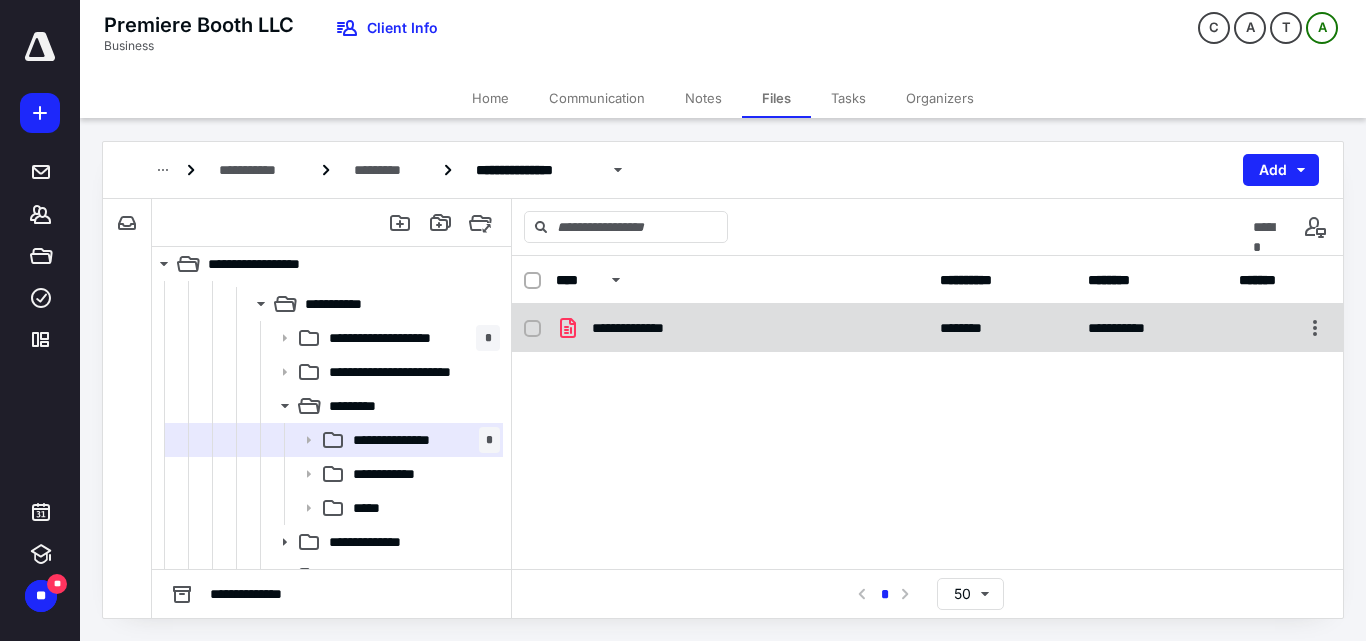 click 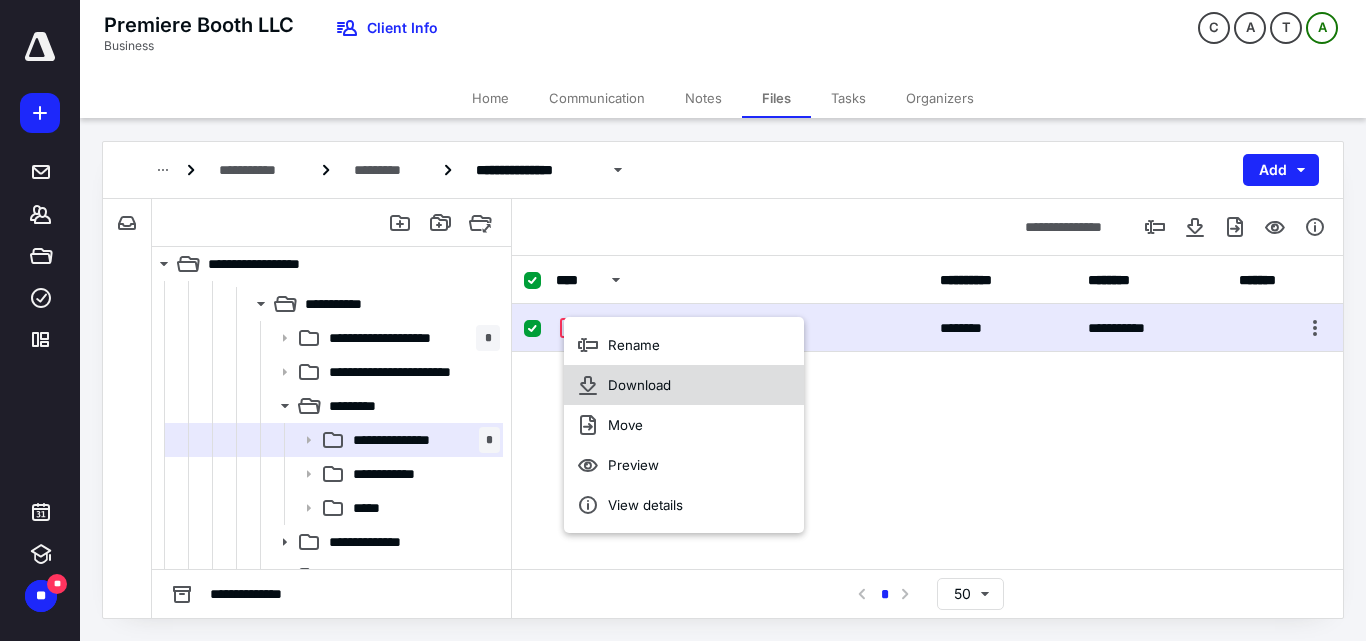 click on "Download" at bounding box center [684, 385] 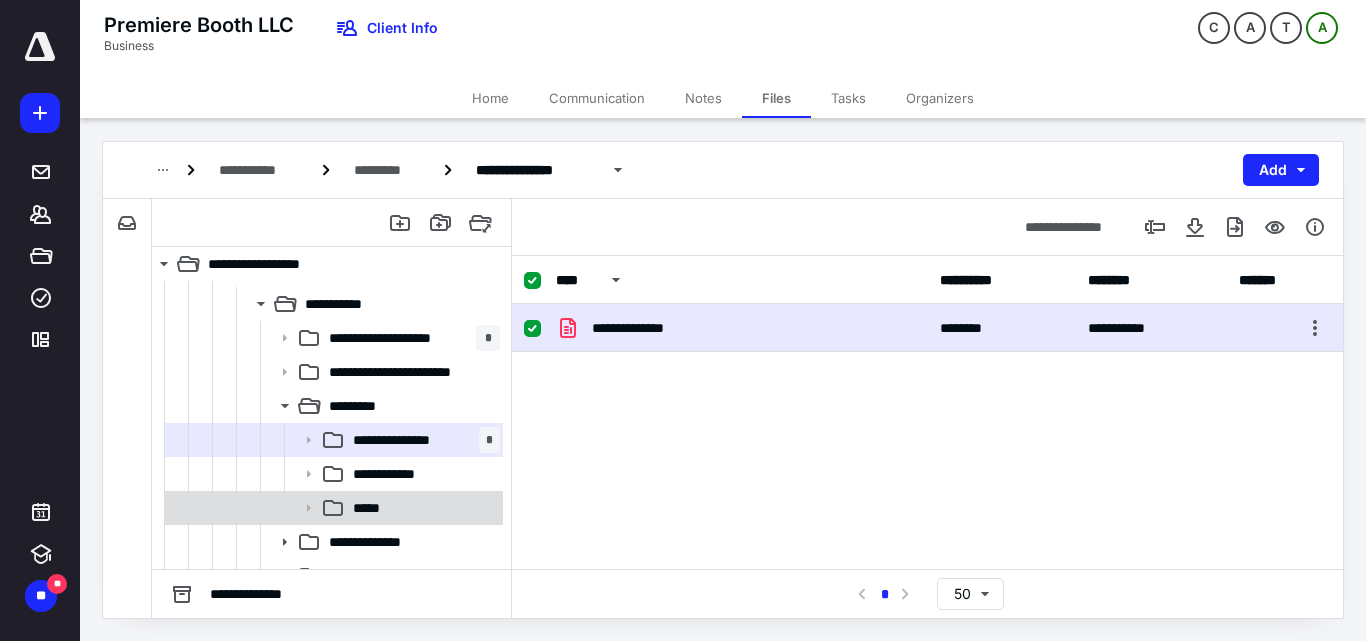 scroll, scrollTop: 400, scrollLeft: 0, axis: vertical 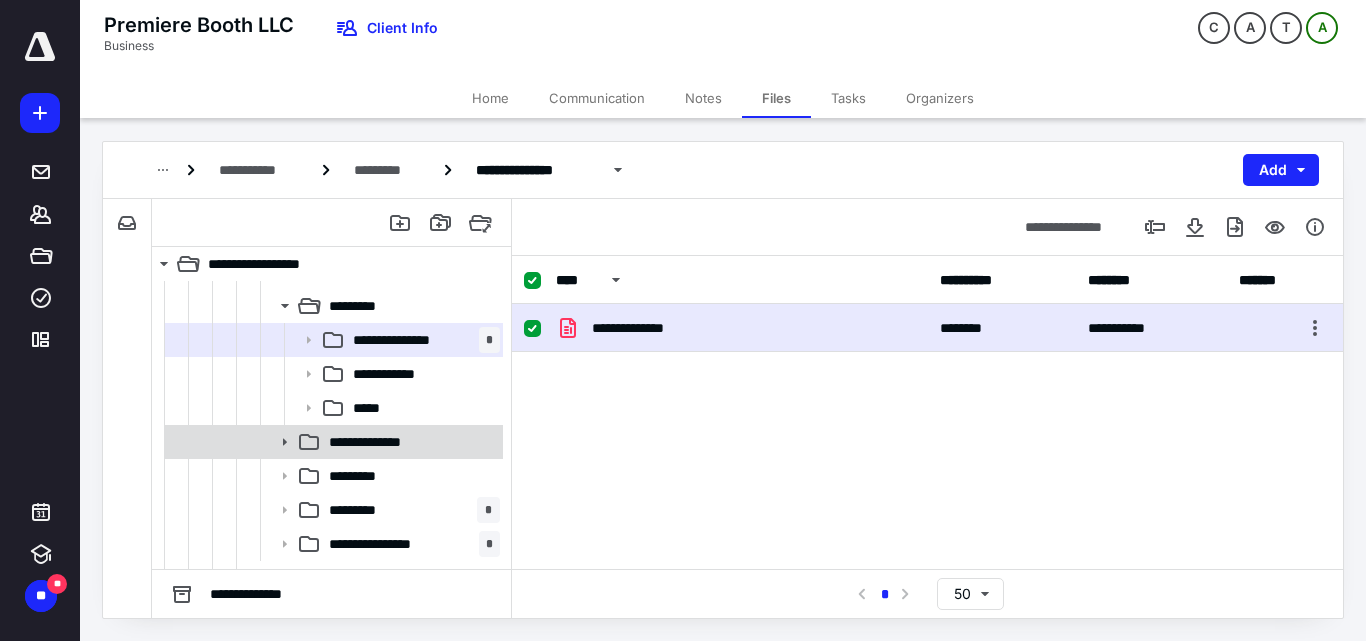 click 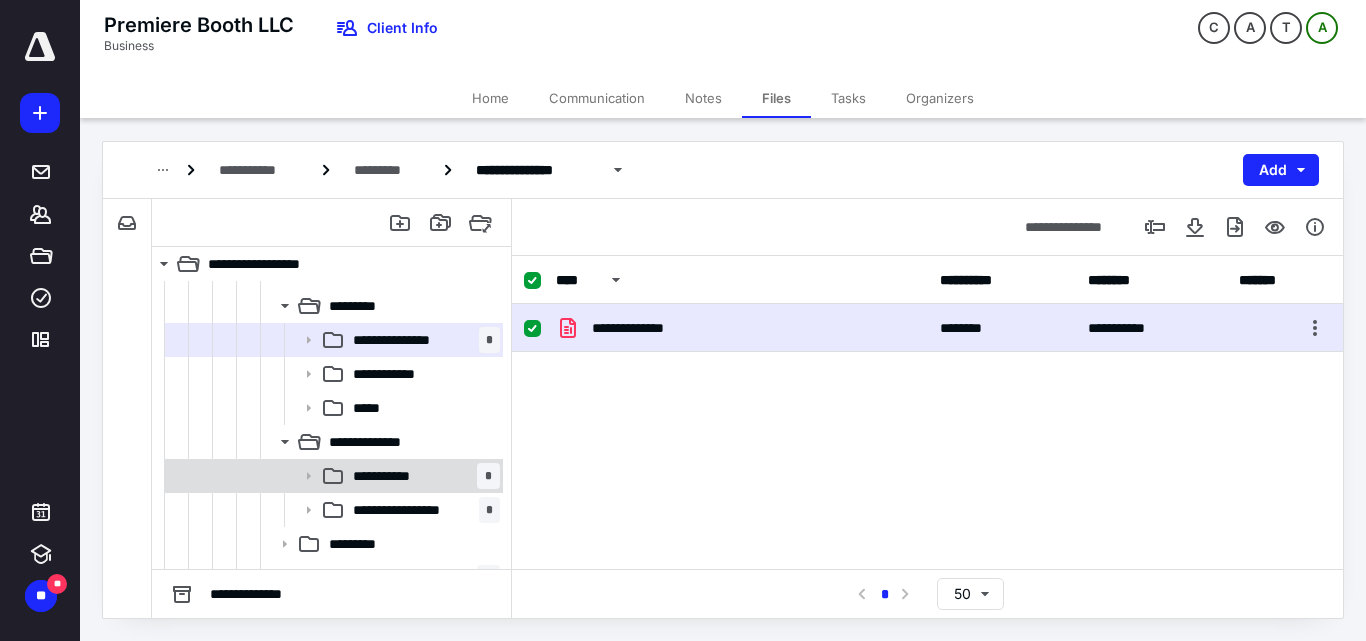 click 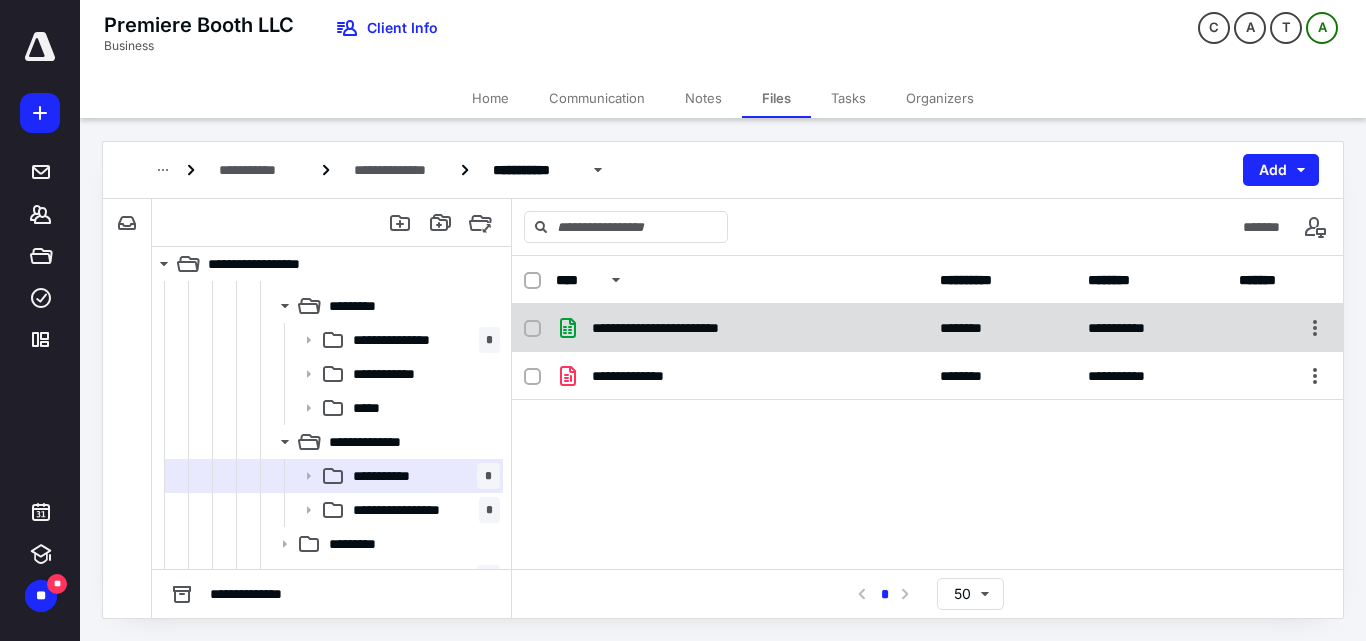 click 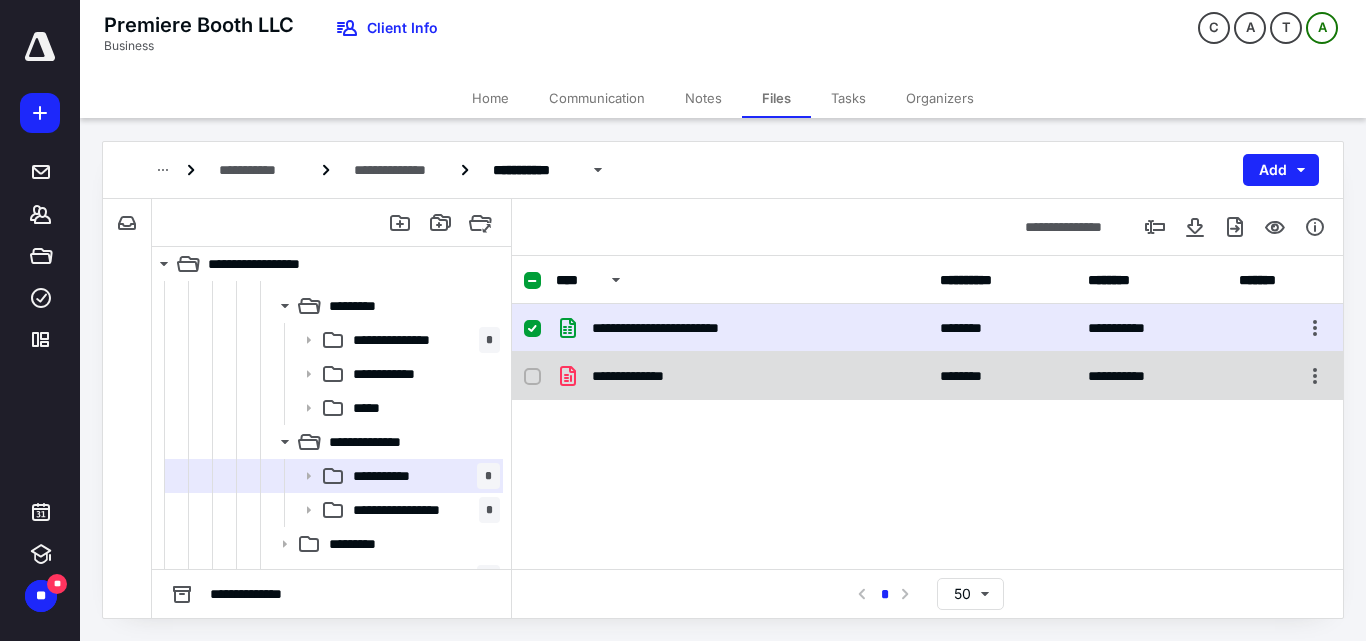 click on "**********" at bounding box center [927, 376] 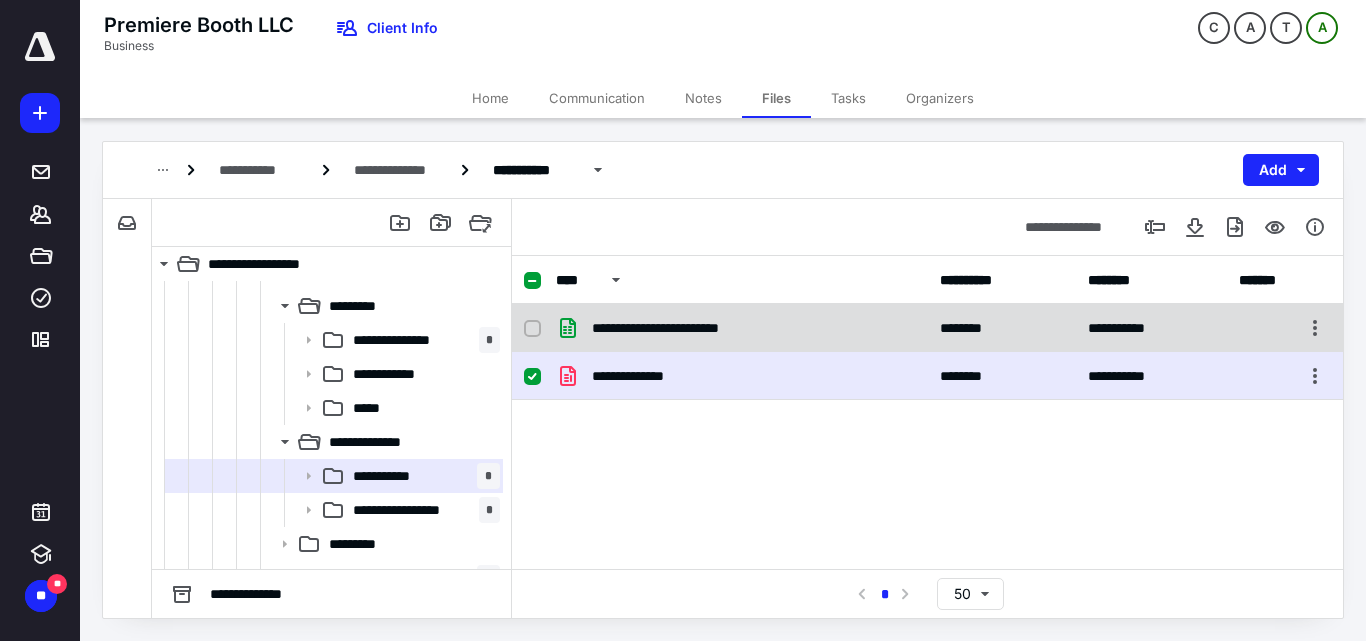 click 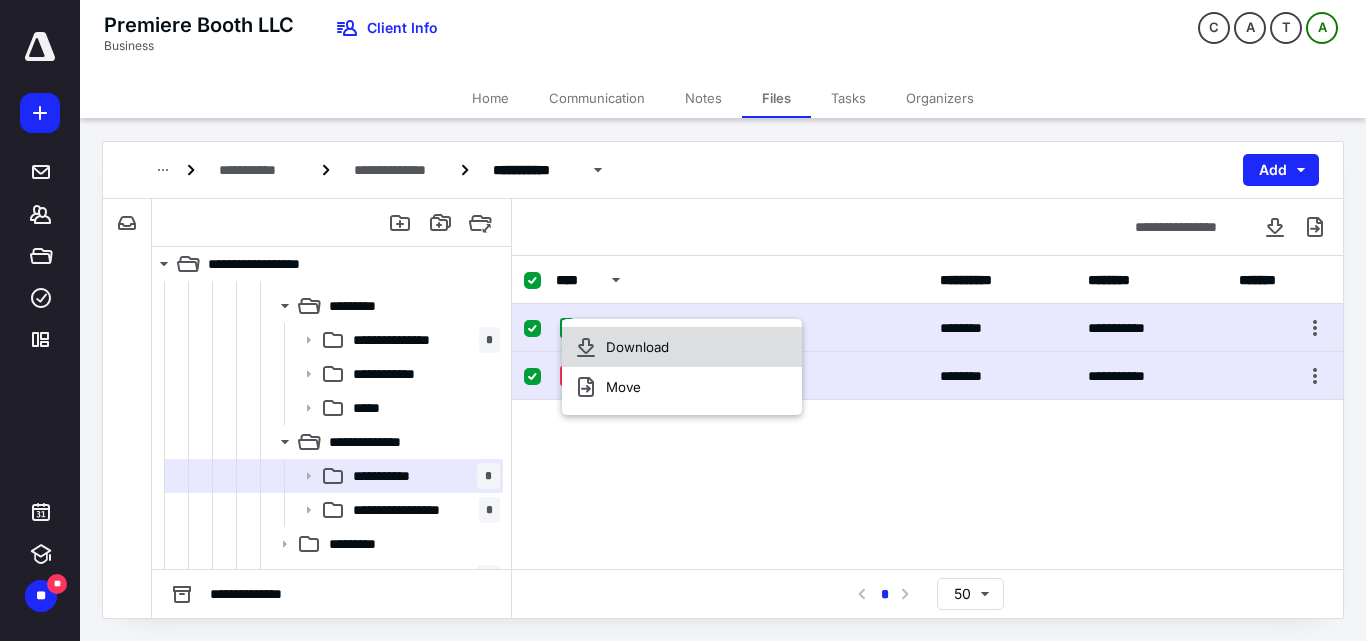 click 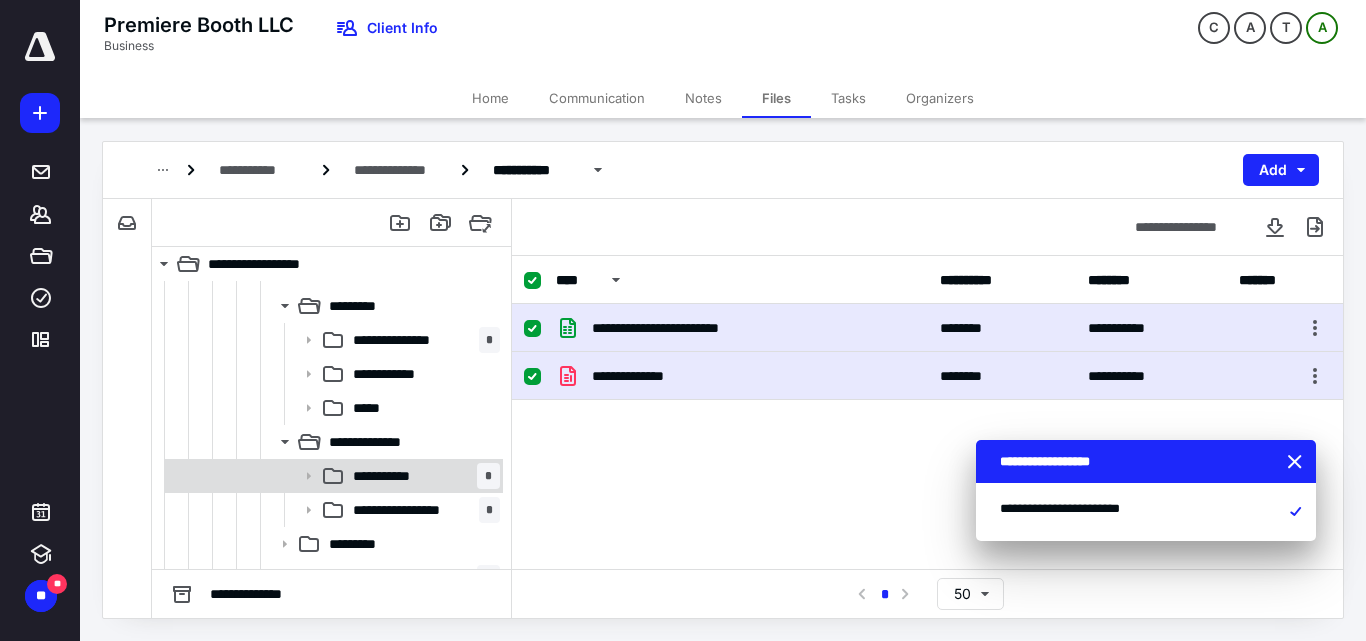 scroll, scrollTop: 500, scrollLeft: 0, axis: vertical 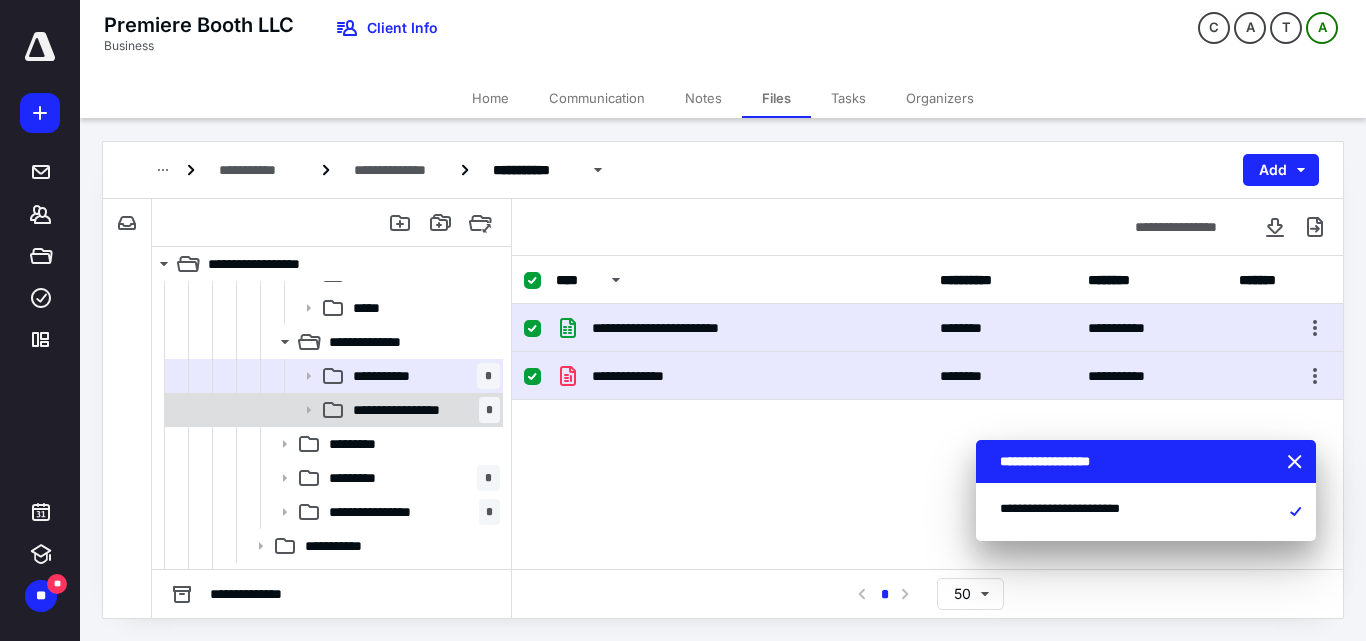 click 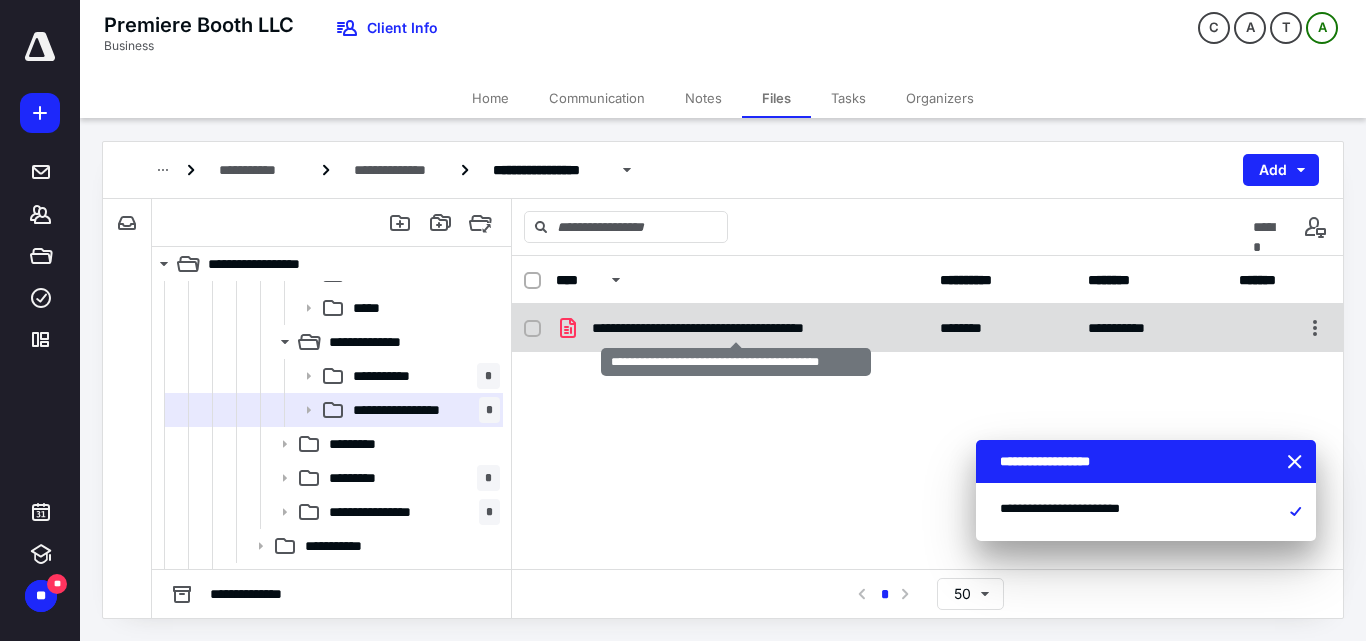 click on "**********" at bounding box center (735, 328) 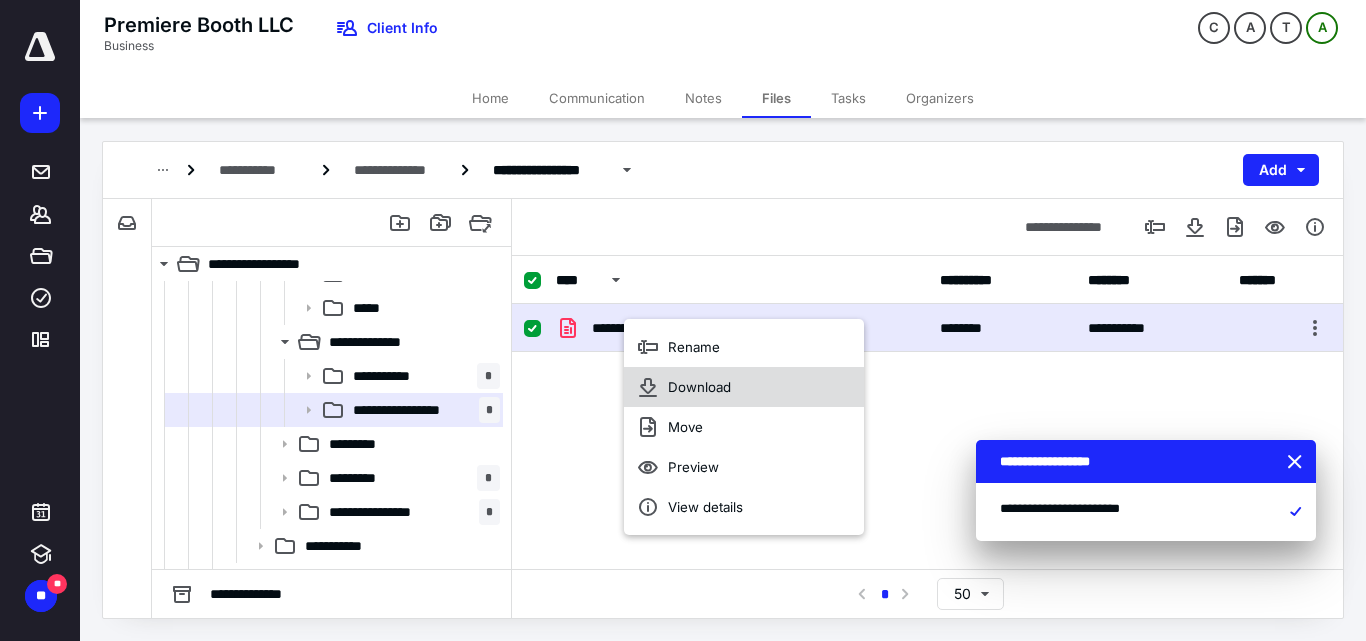click 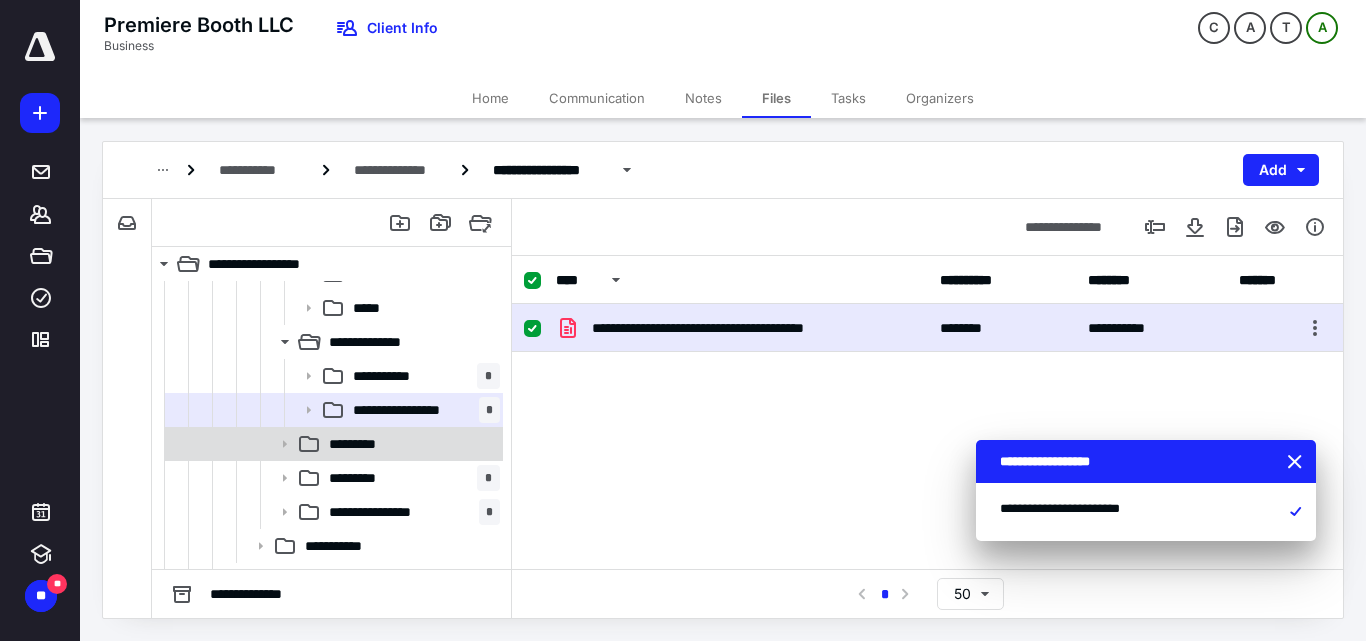 click 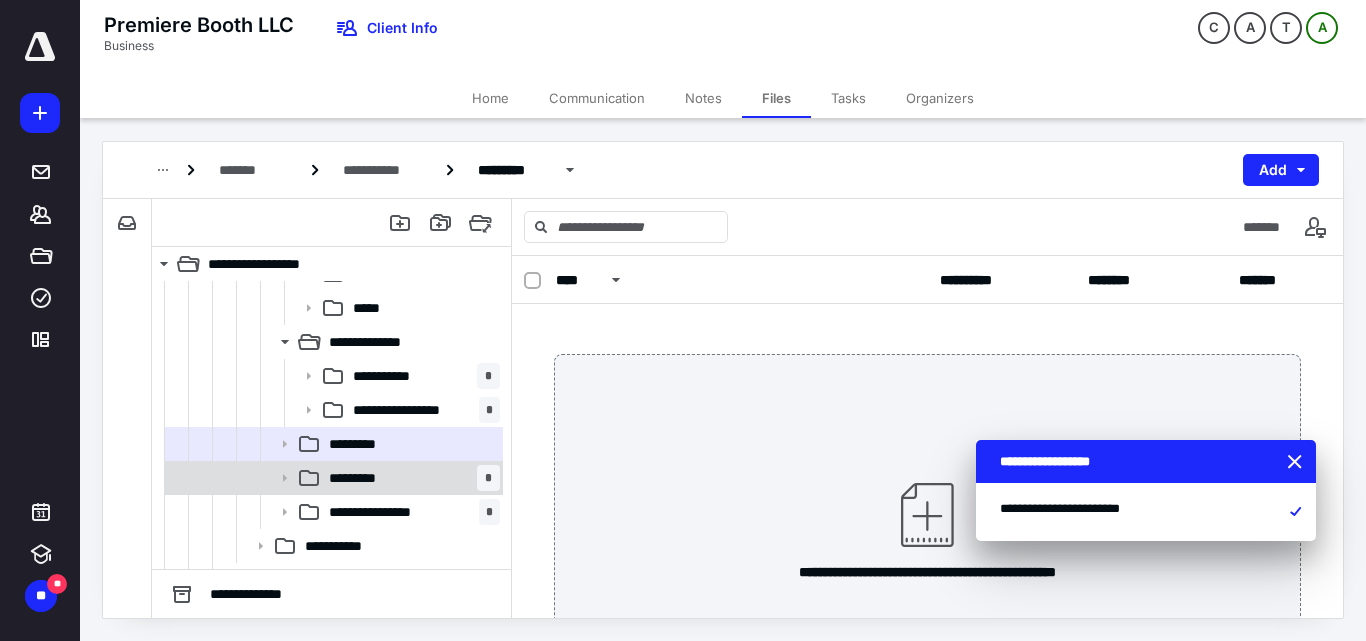 click 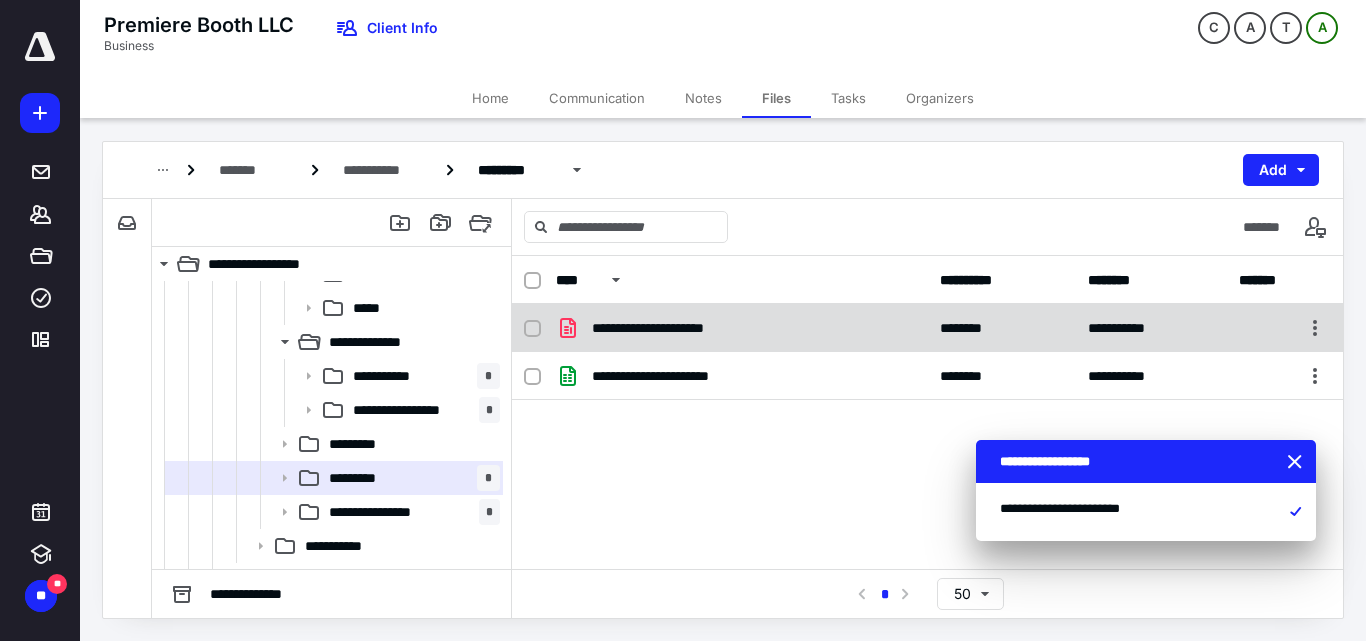 drag, startPoint x: 534, startPoint y: 328, endPoint x: 545, endPoint y: 352, distance: 26.400757 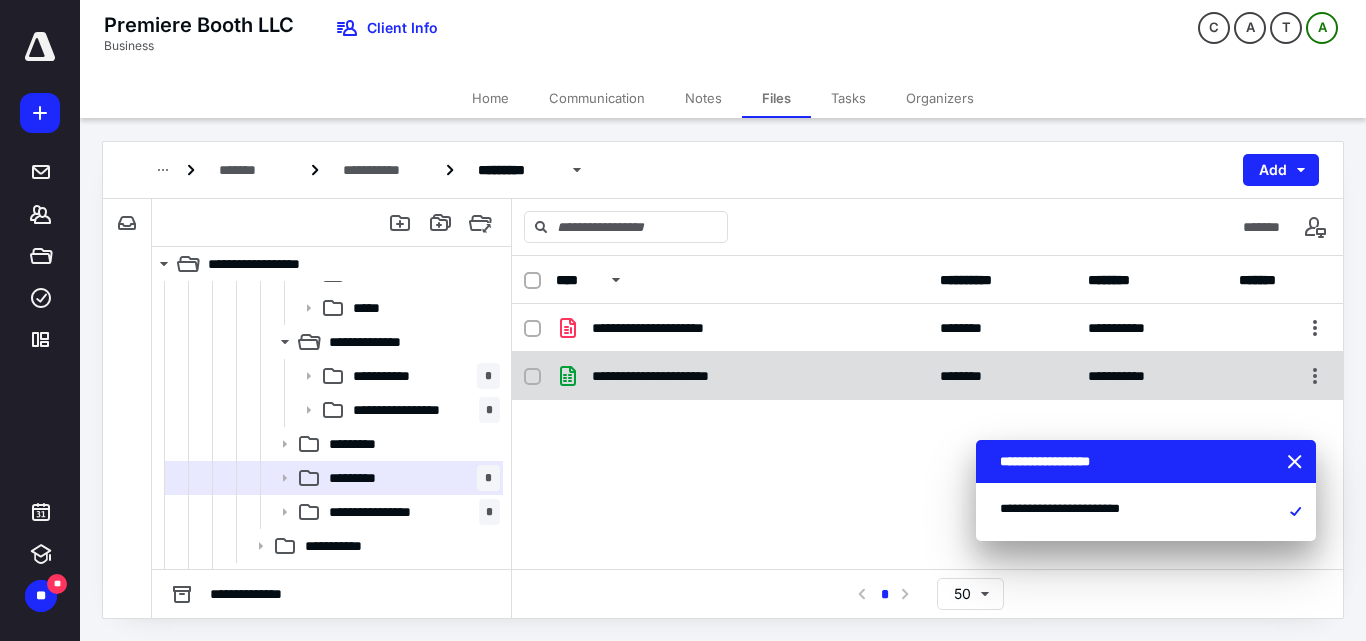 click at bounding box center [532, 328] 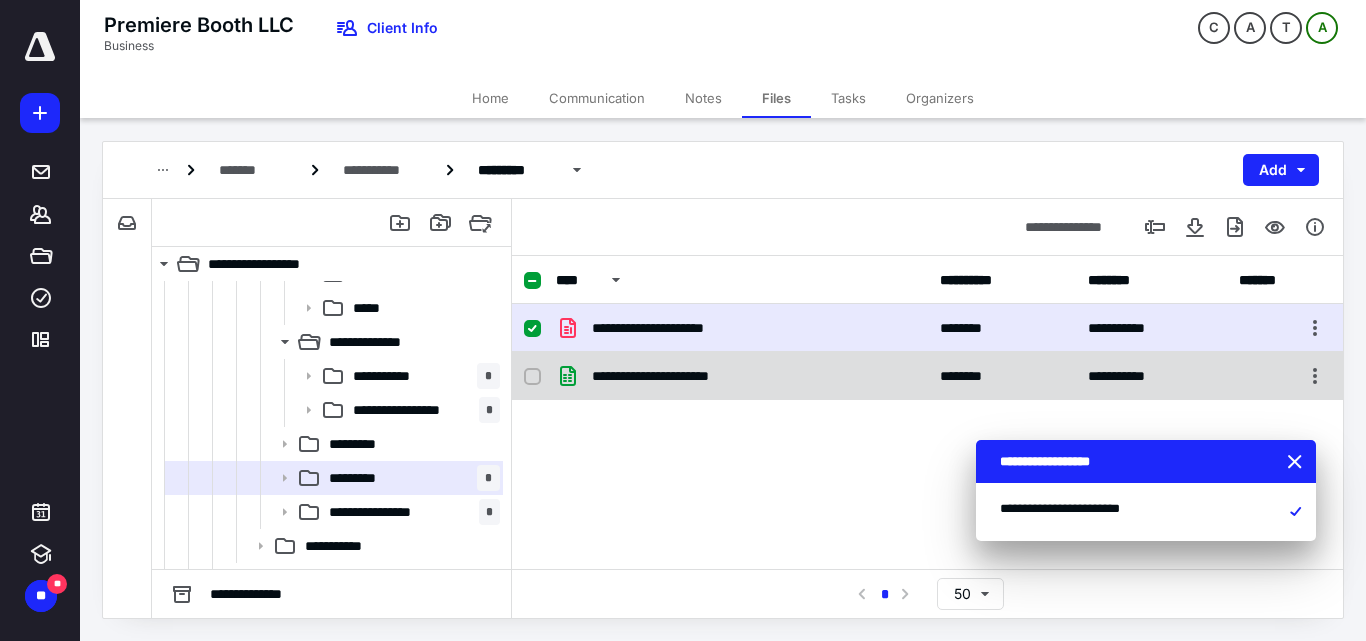 click at bounding box center (532, 377) 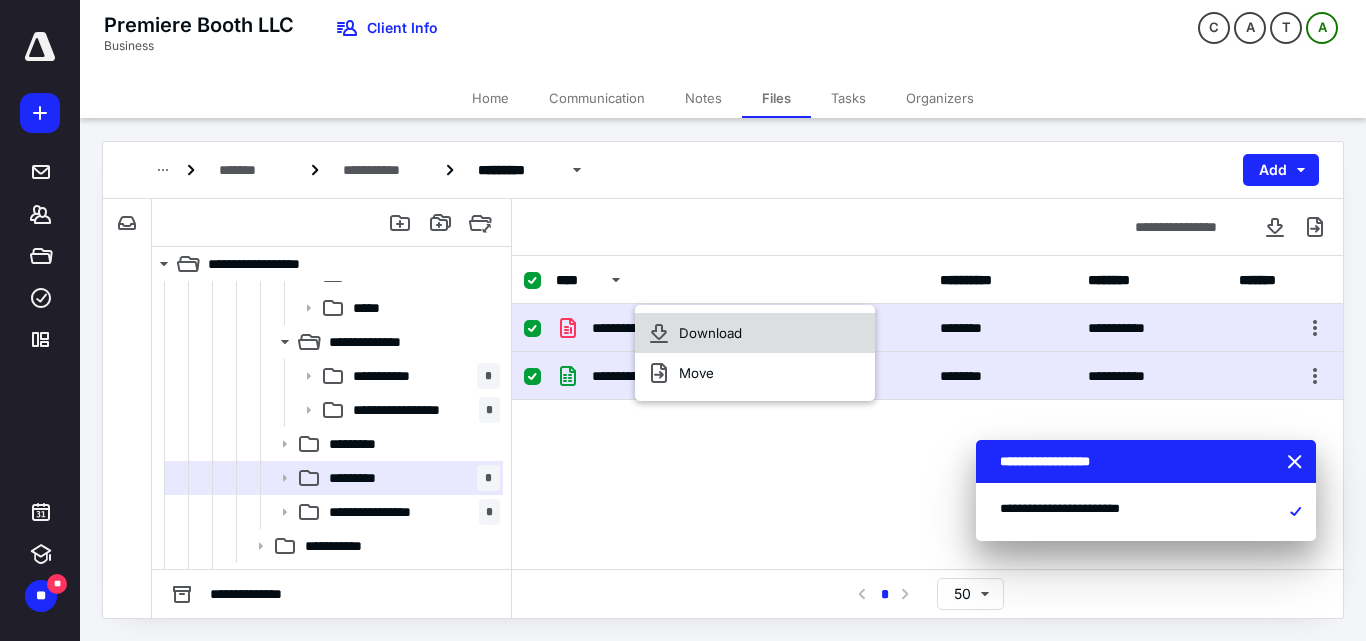 click 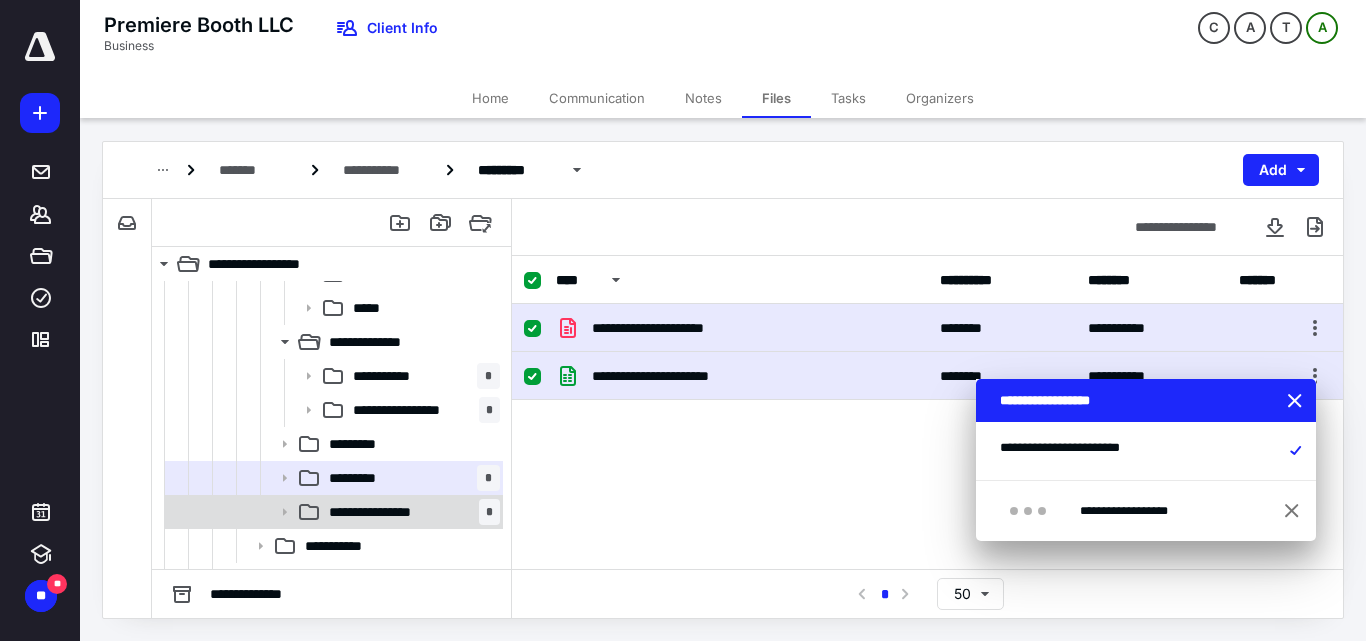 click 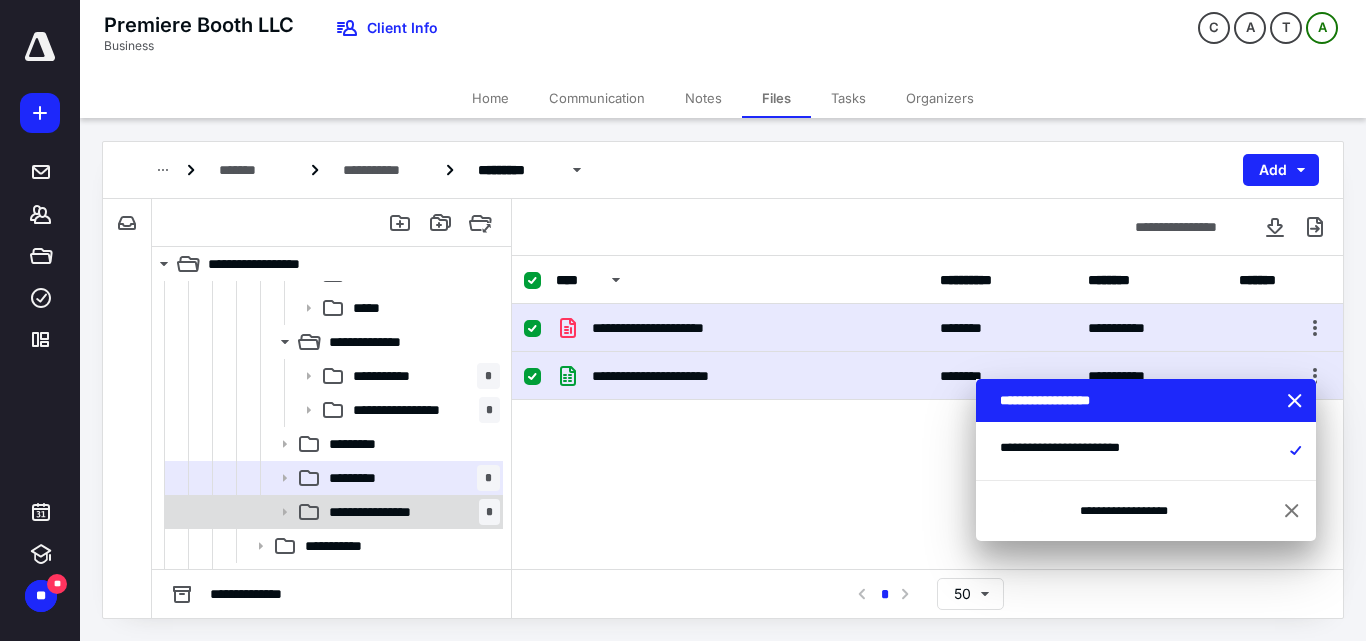 checkbox on "false" 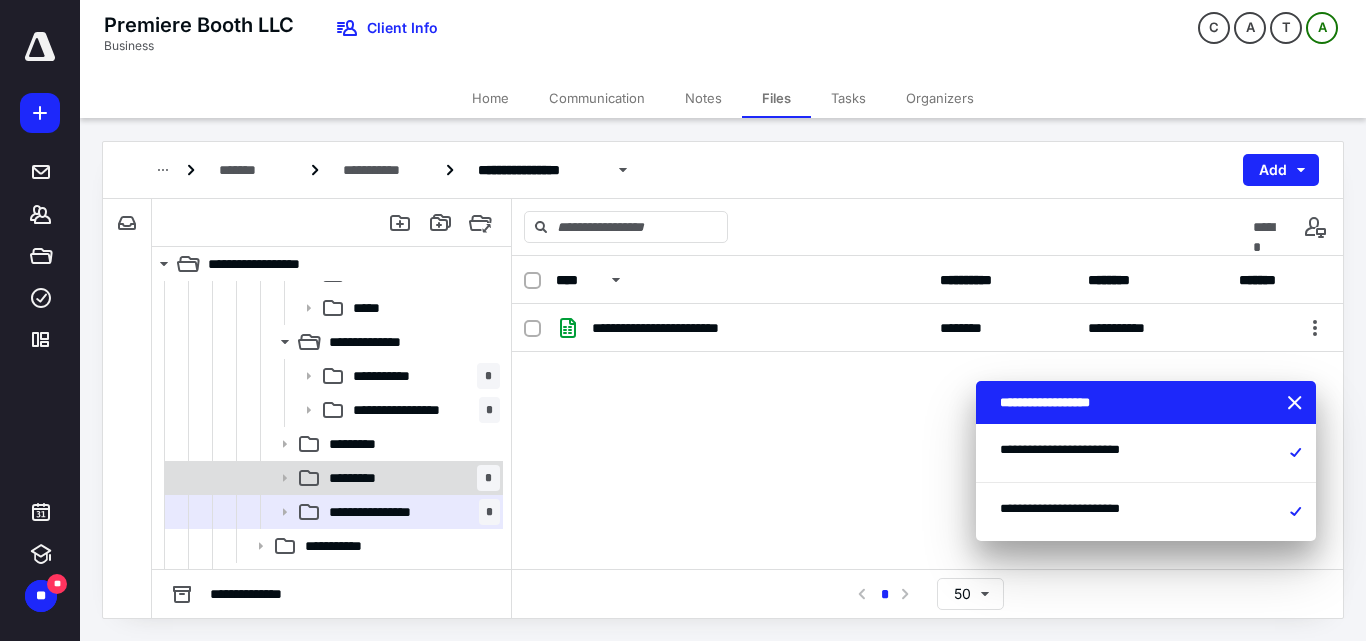 click 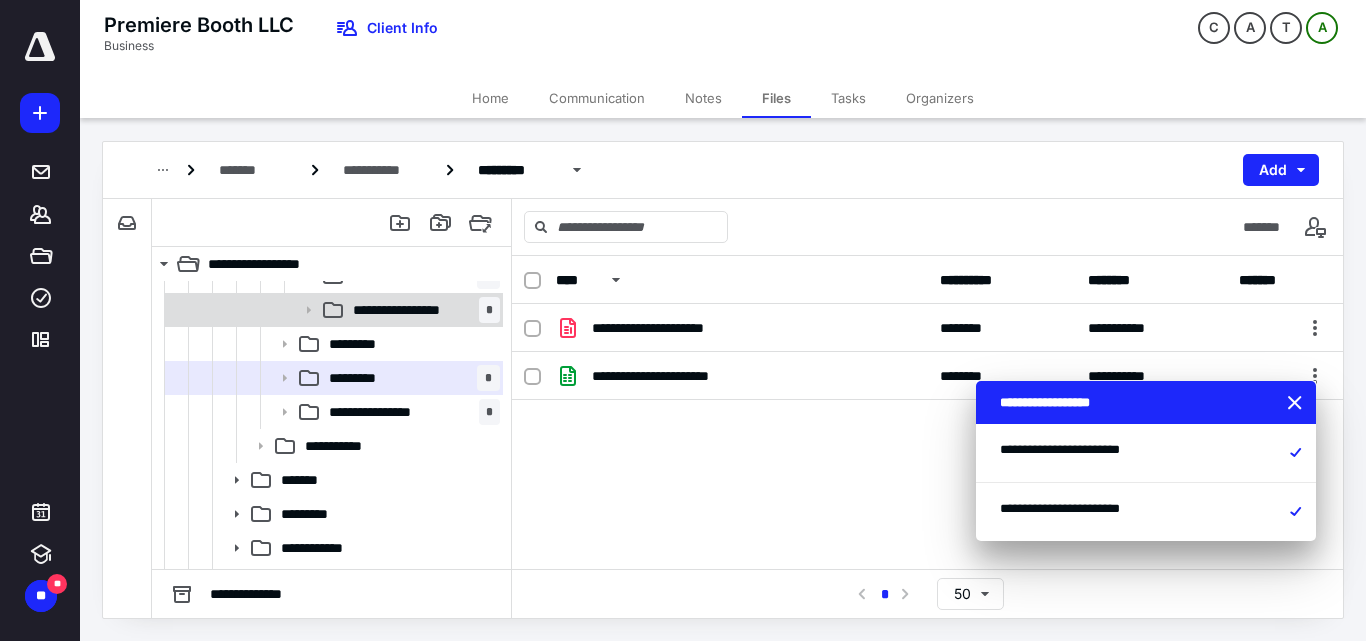 scroll, scrollTop: 200, scrollLeft: 0, axis: vertical 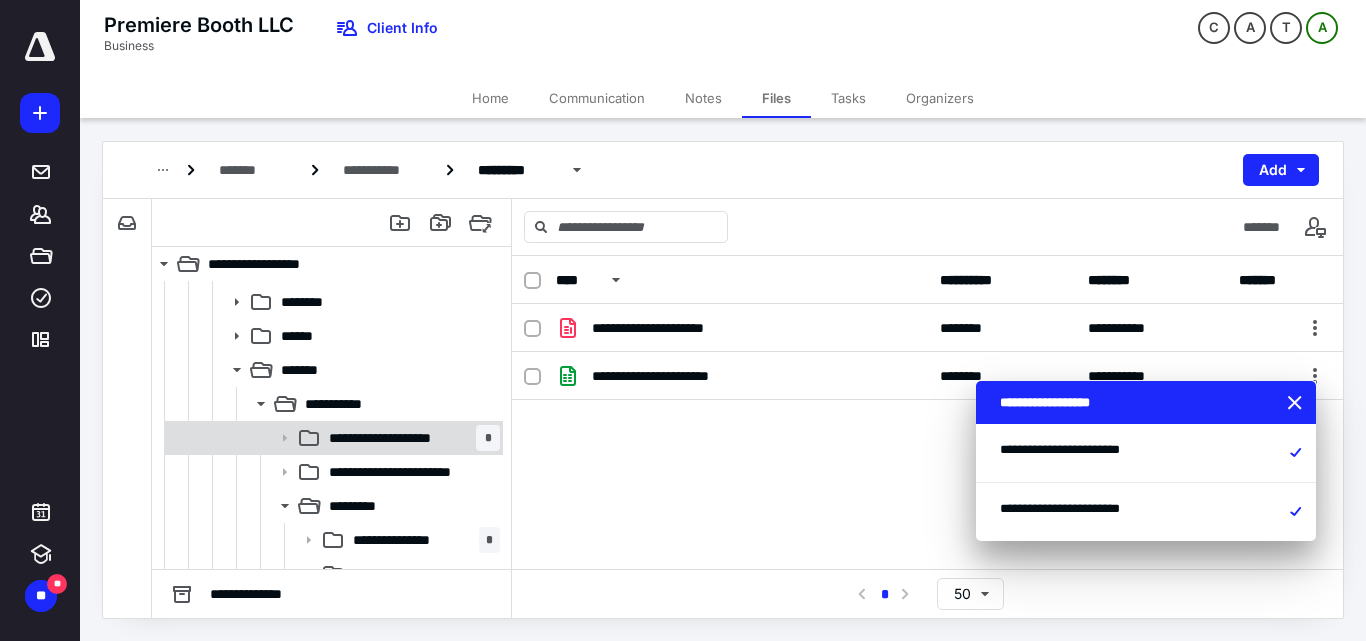 click 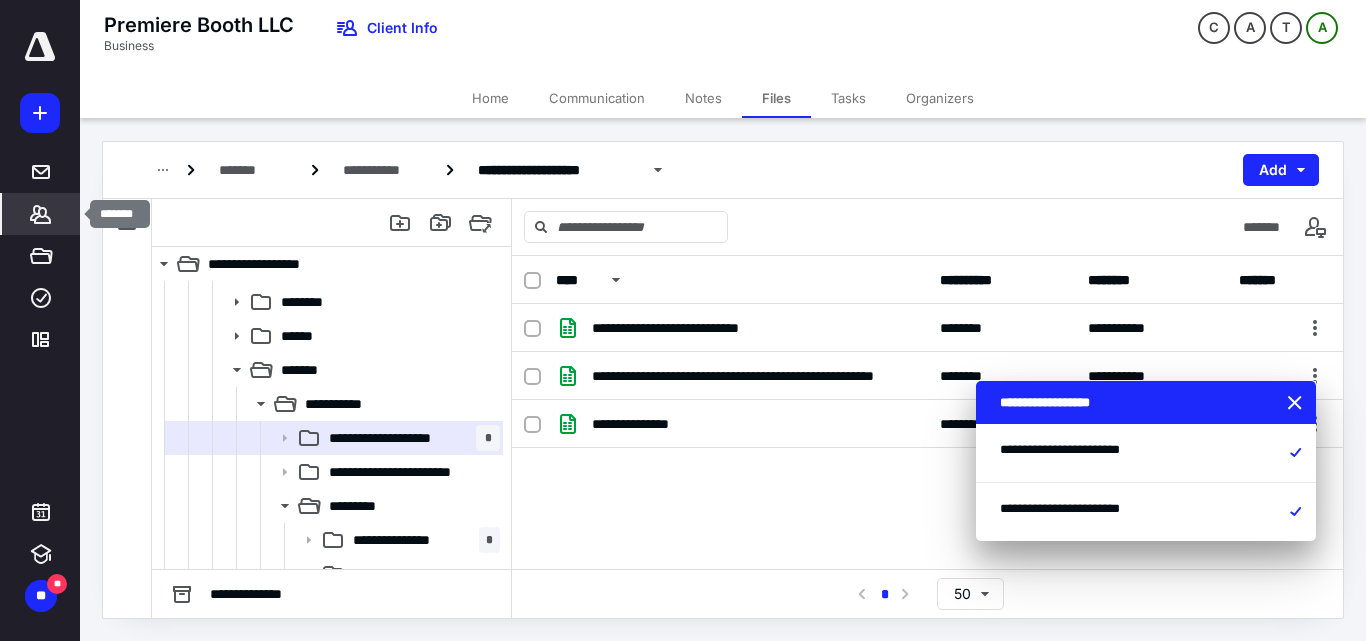 click on "*******" at bounding box center [41, 214] 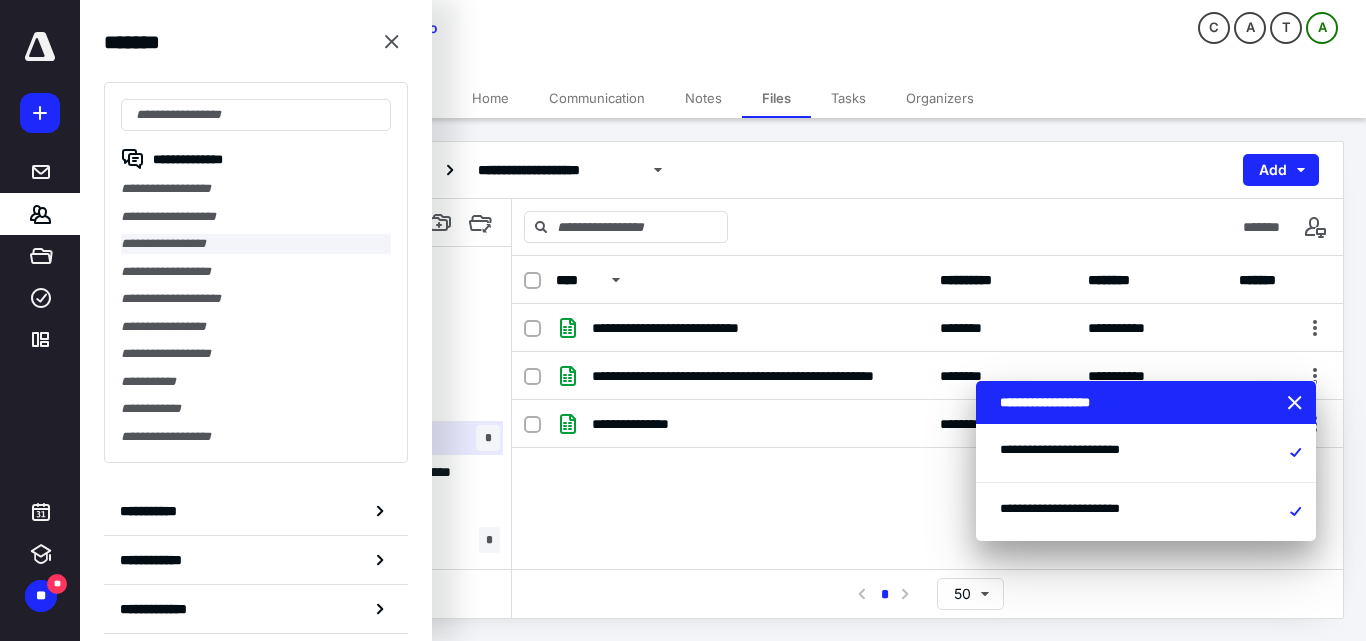 click on "**********" at bounding box center (256, 244) 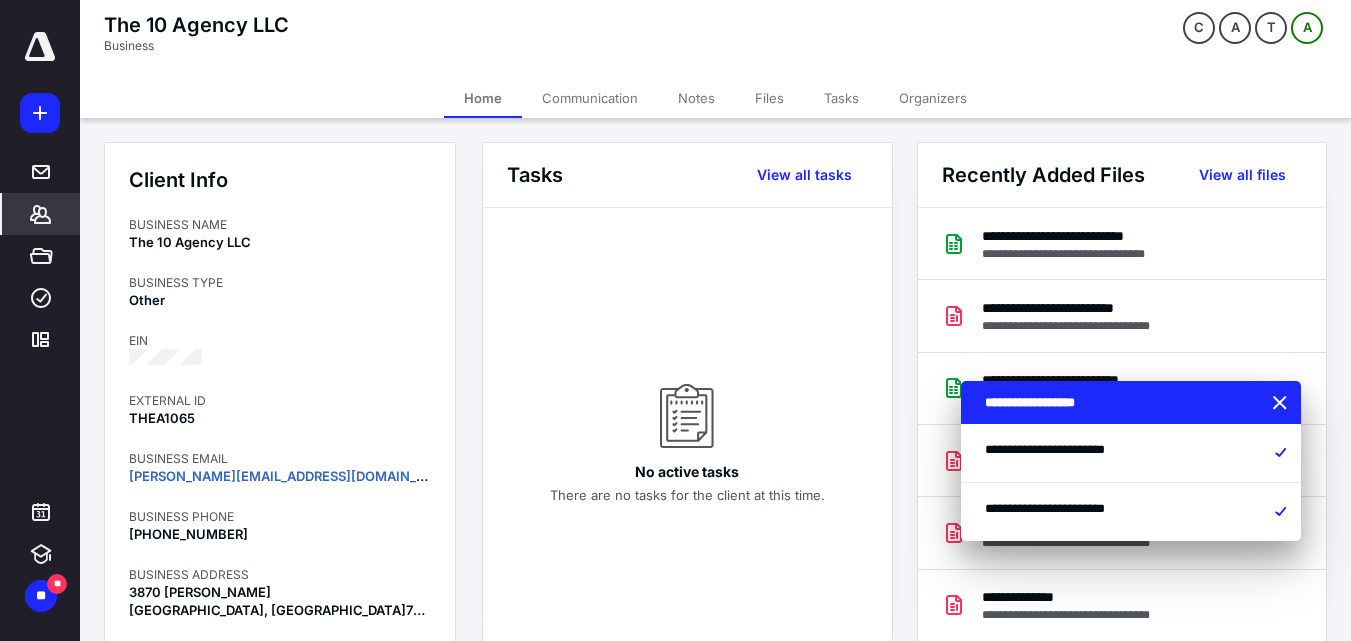 click on "Files" at bounding box center [769, 98] 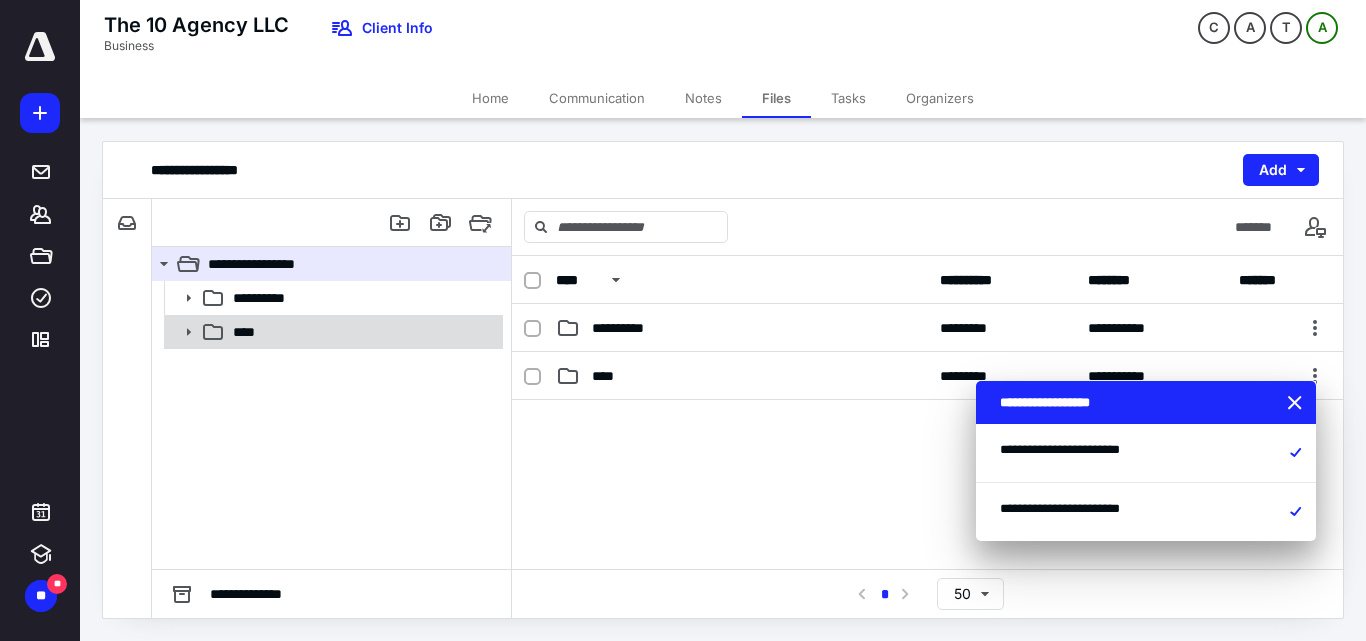 click 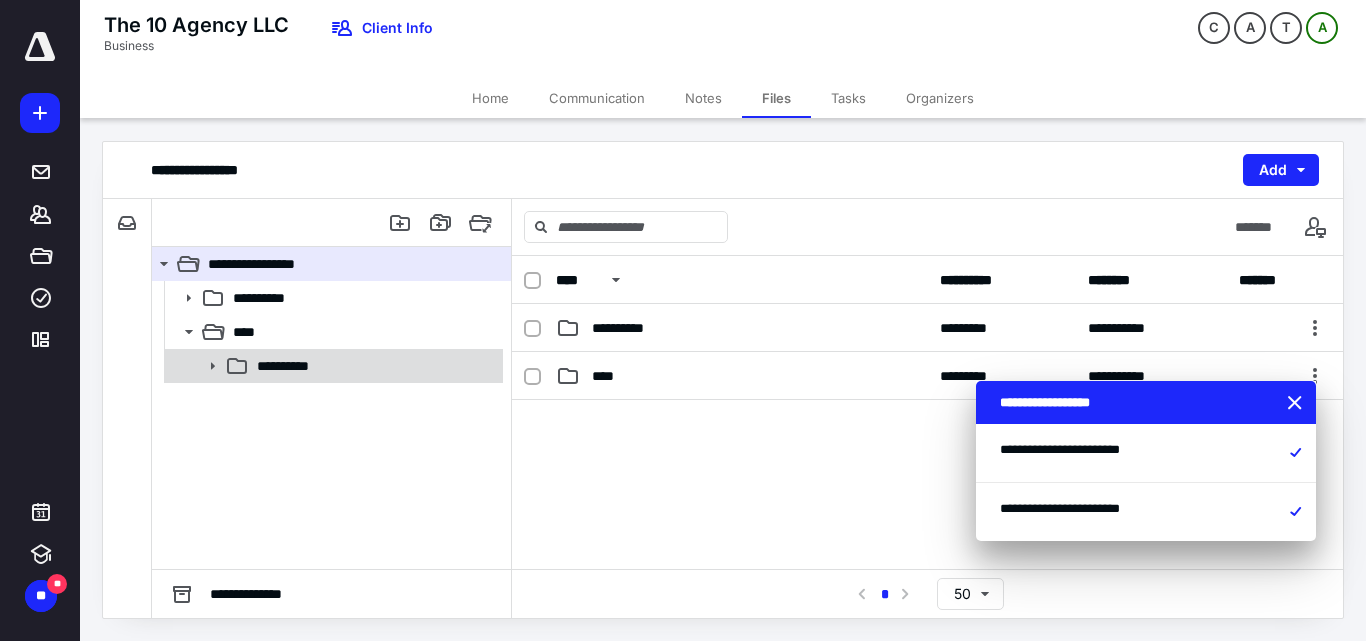 click 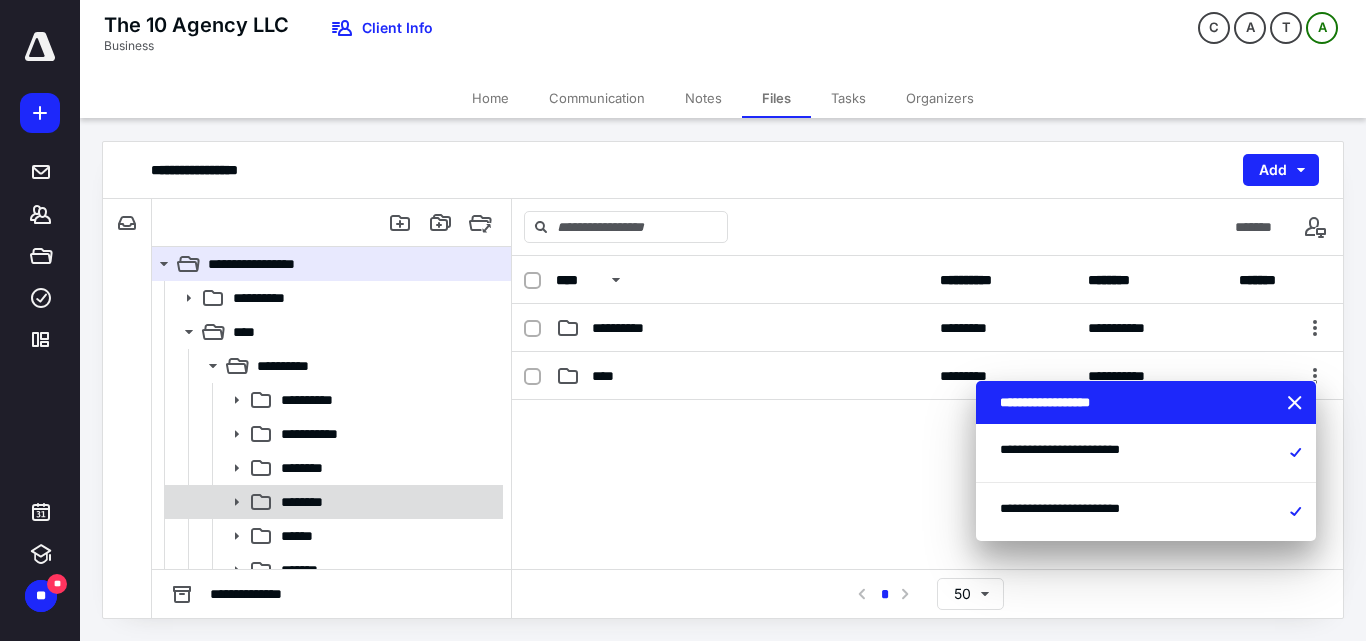 scroll, scrollTop: 100, scrollLeft: 0, axis: vertical 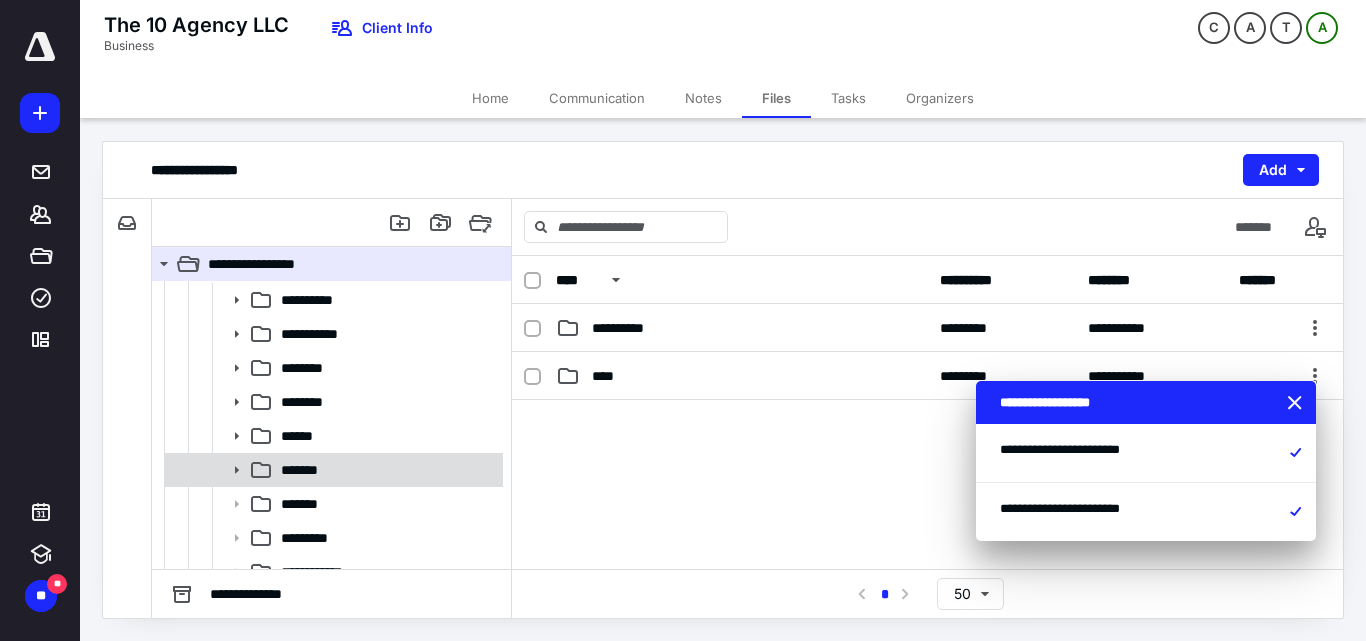 click 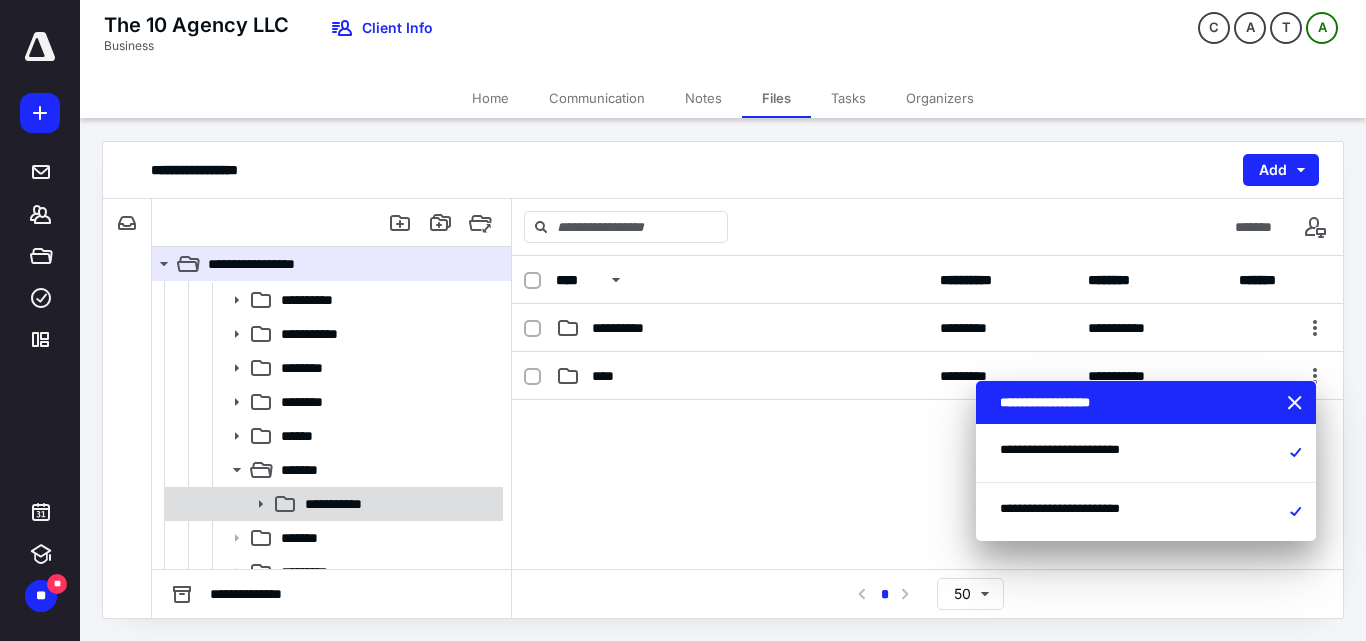 click 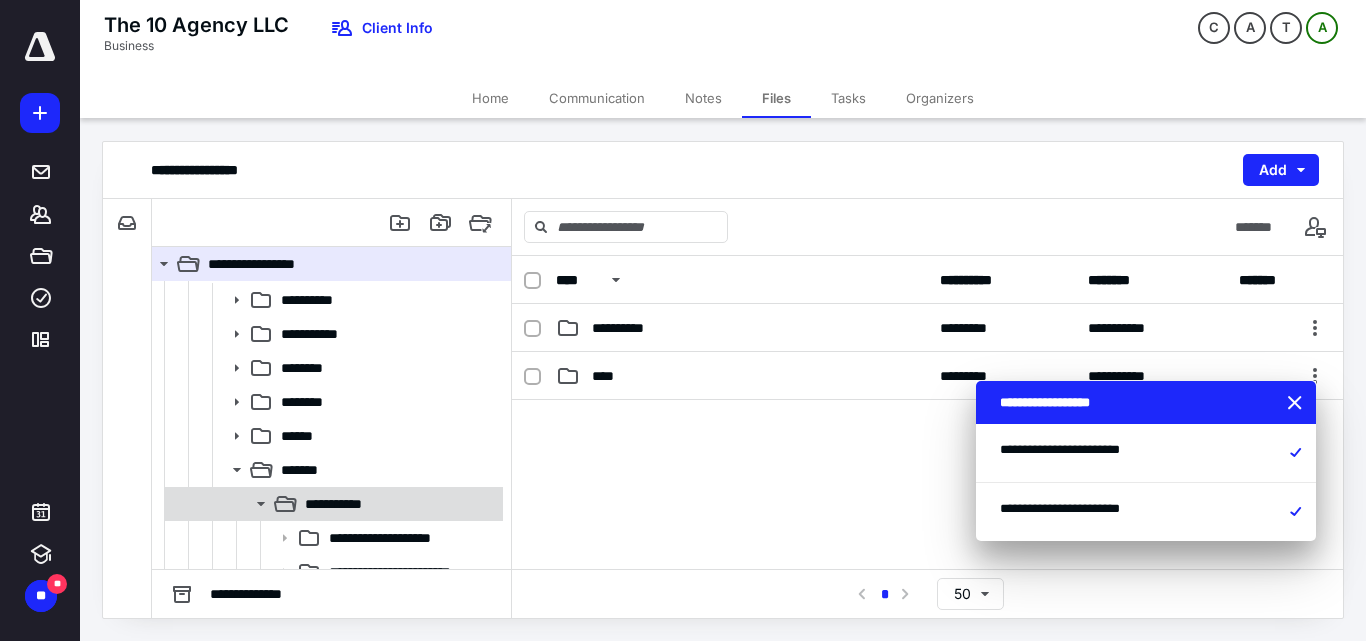scroll, scrollTop: 200, scrollLeft: 0, axis: vertical 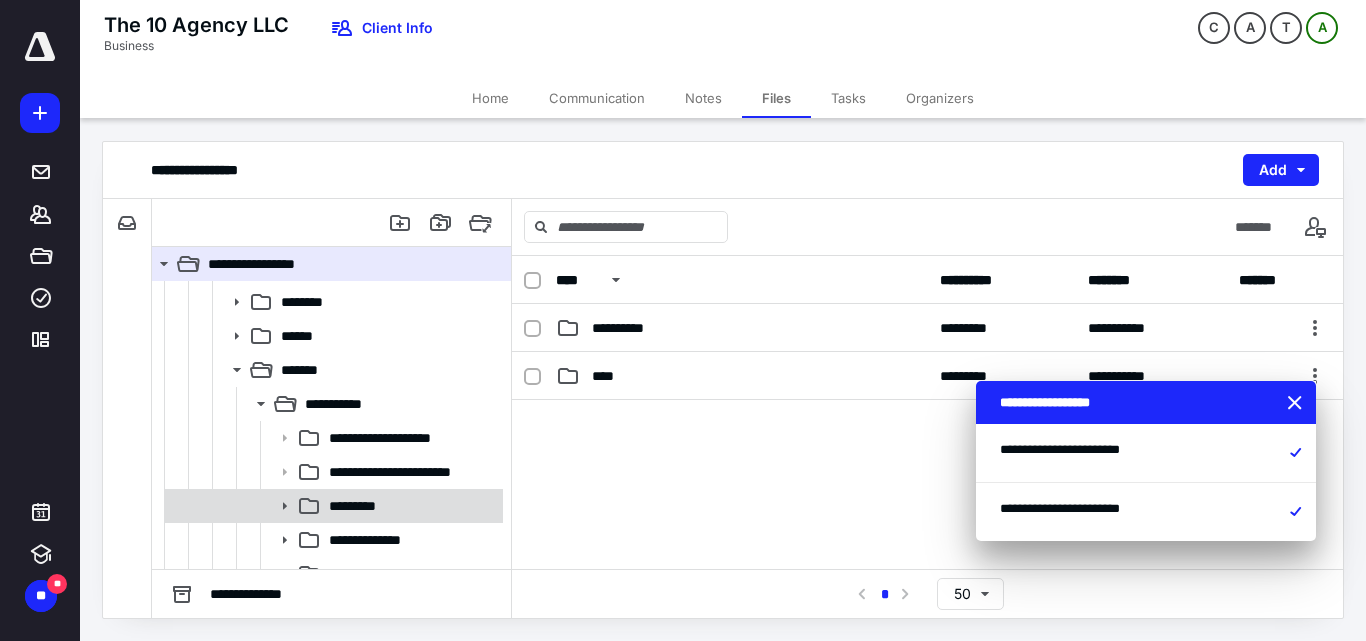 click 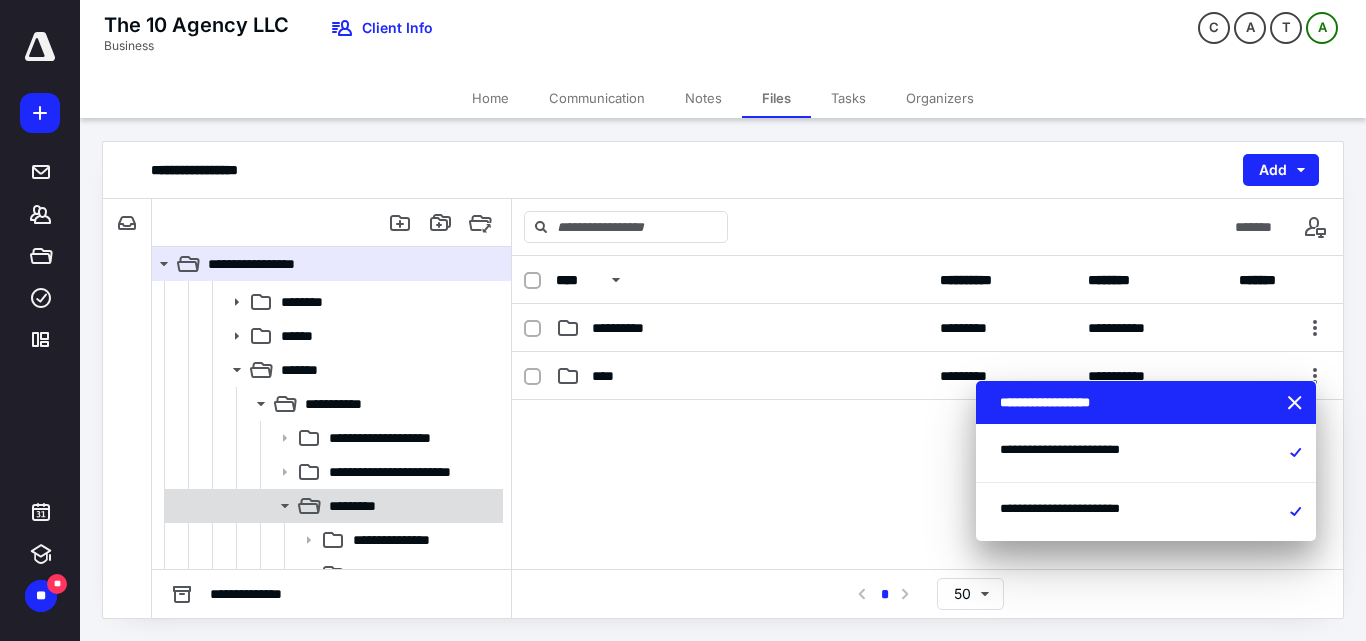 scroll, scrollTop: 300, scrollLeft: 0, axis: vertical 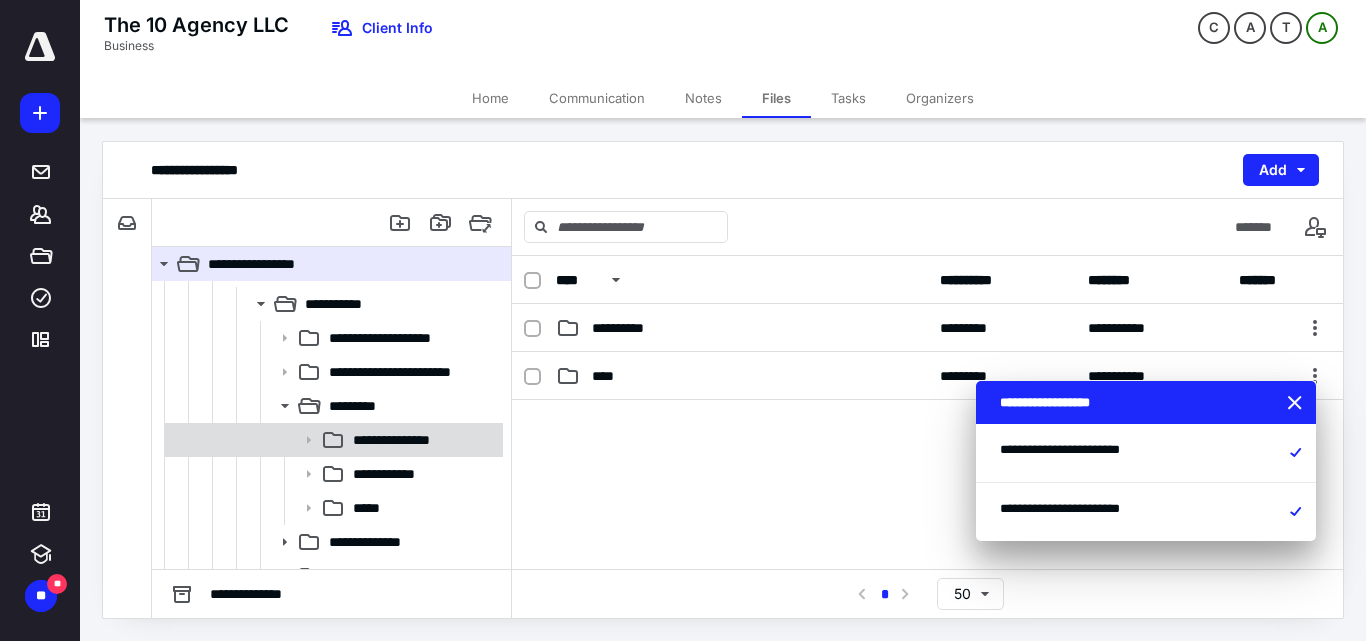 click 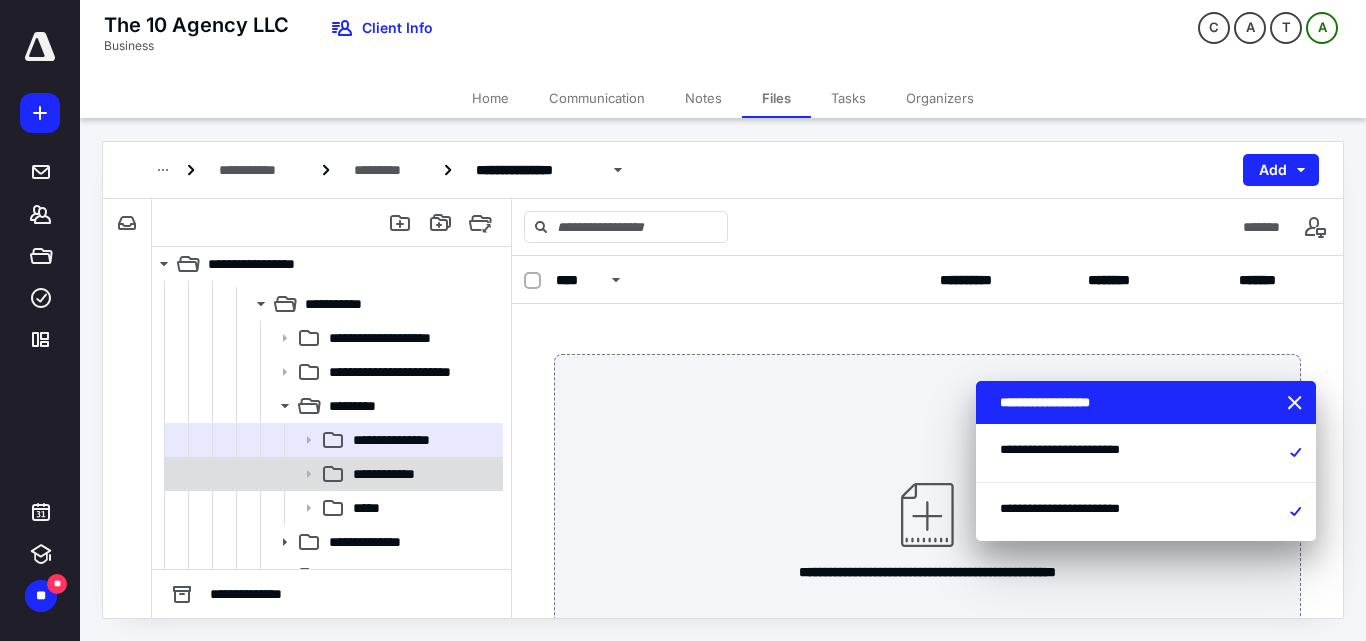 click 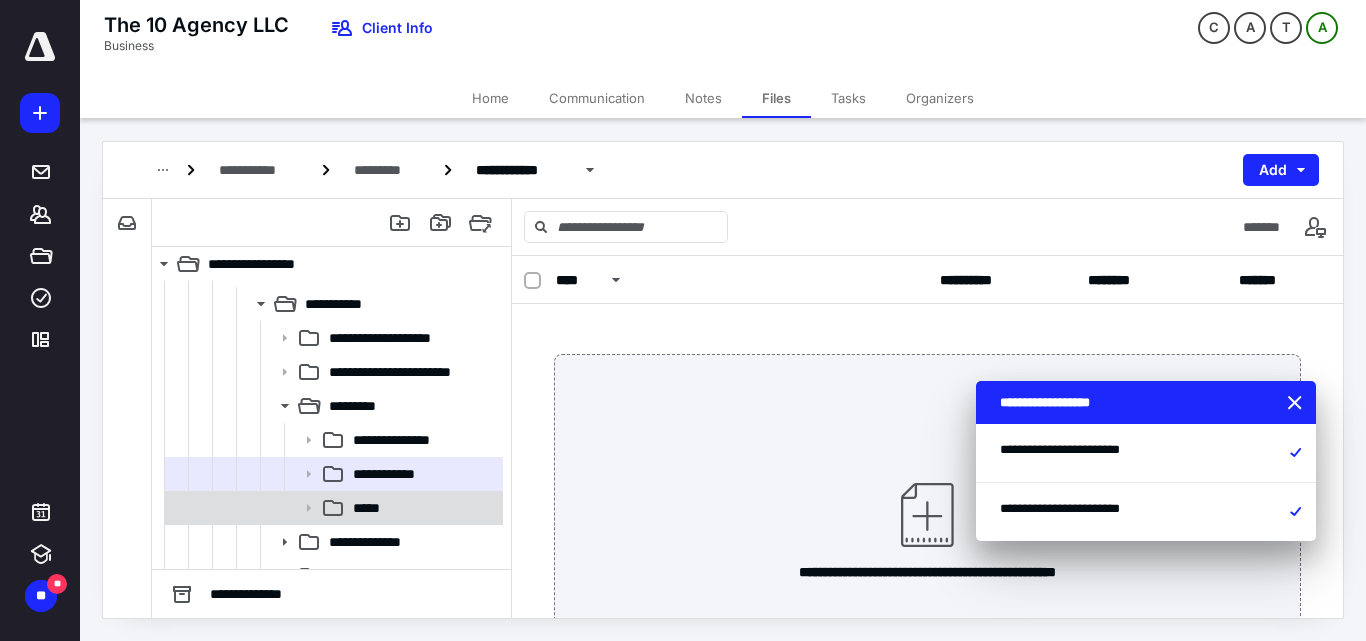 click 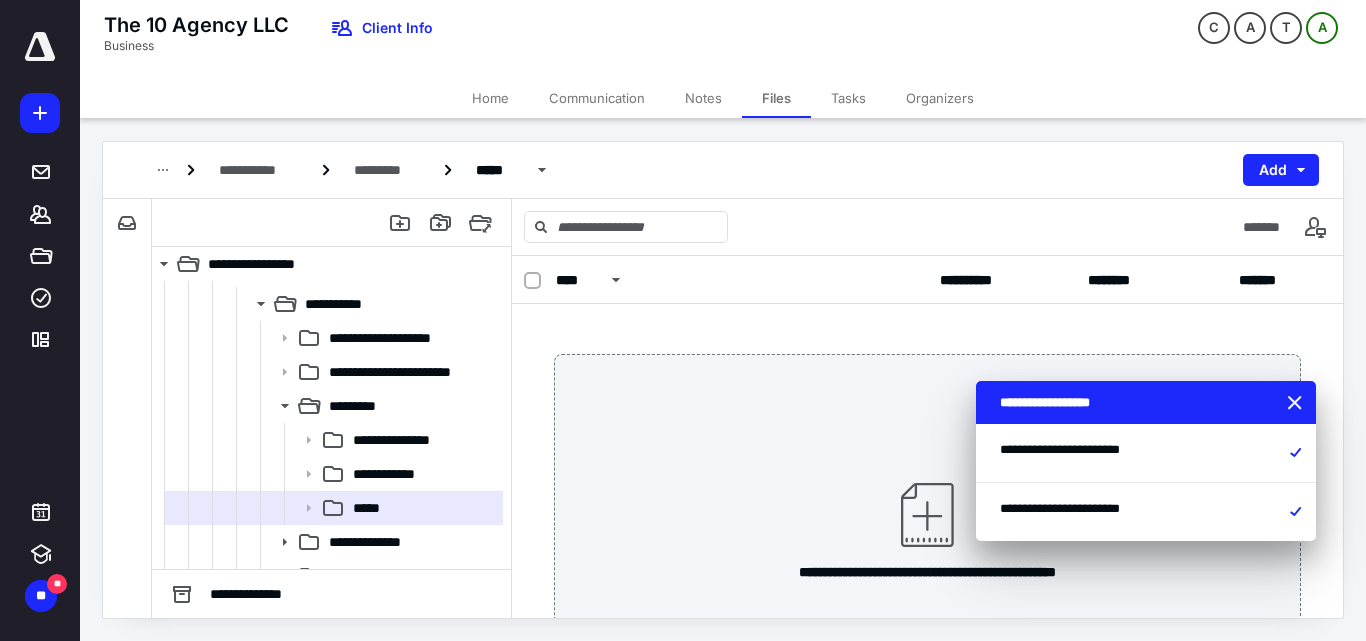 scroll, scrollTop: 100, scrollLeft: 0, axis: vertical 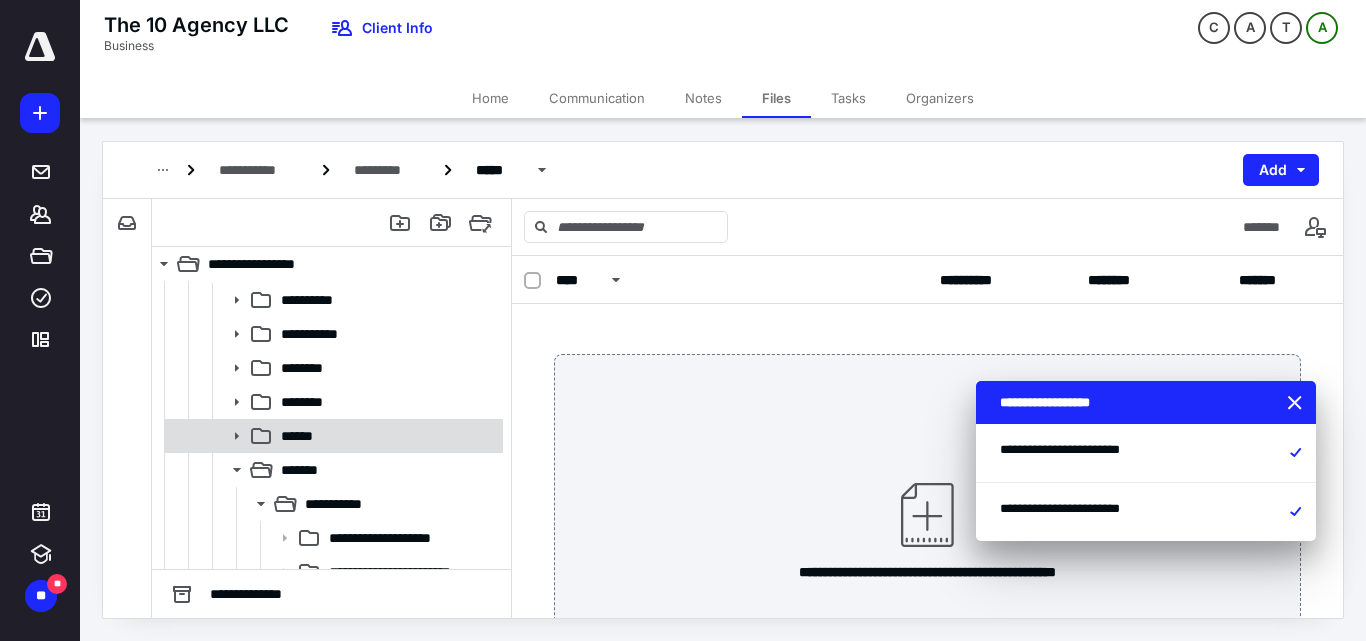 click 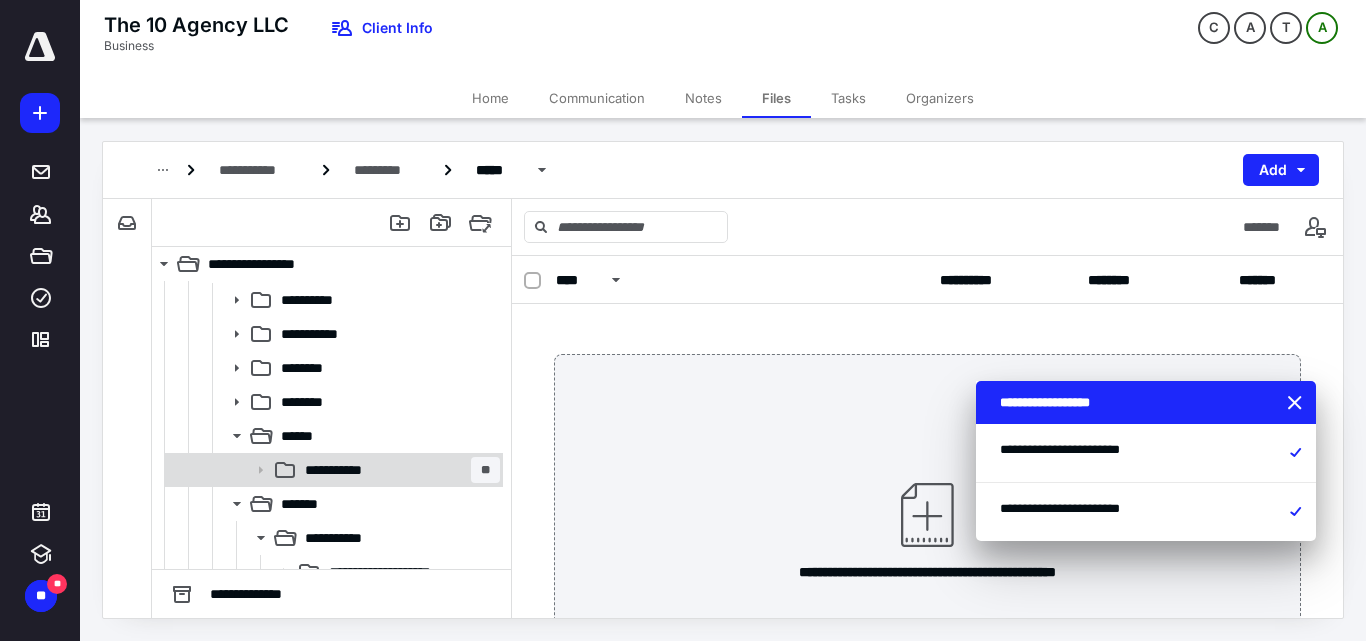 click 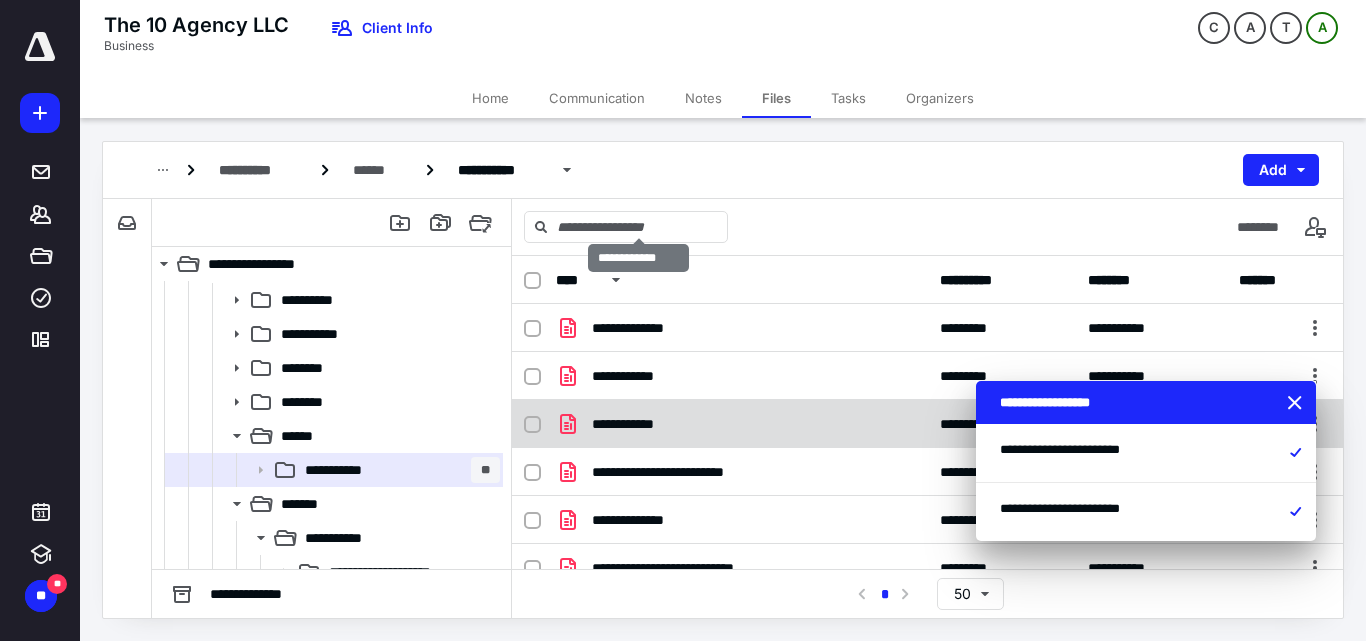 scroll, scrollTop: 311, scrollLeft: 0, axis: vertical 